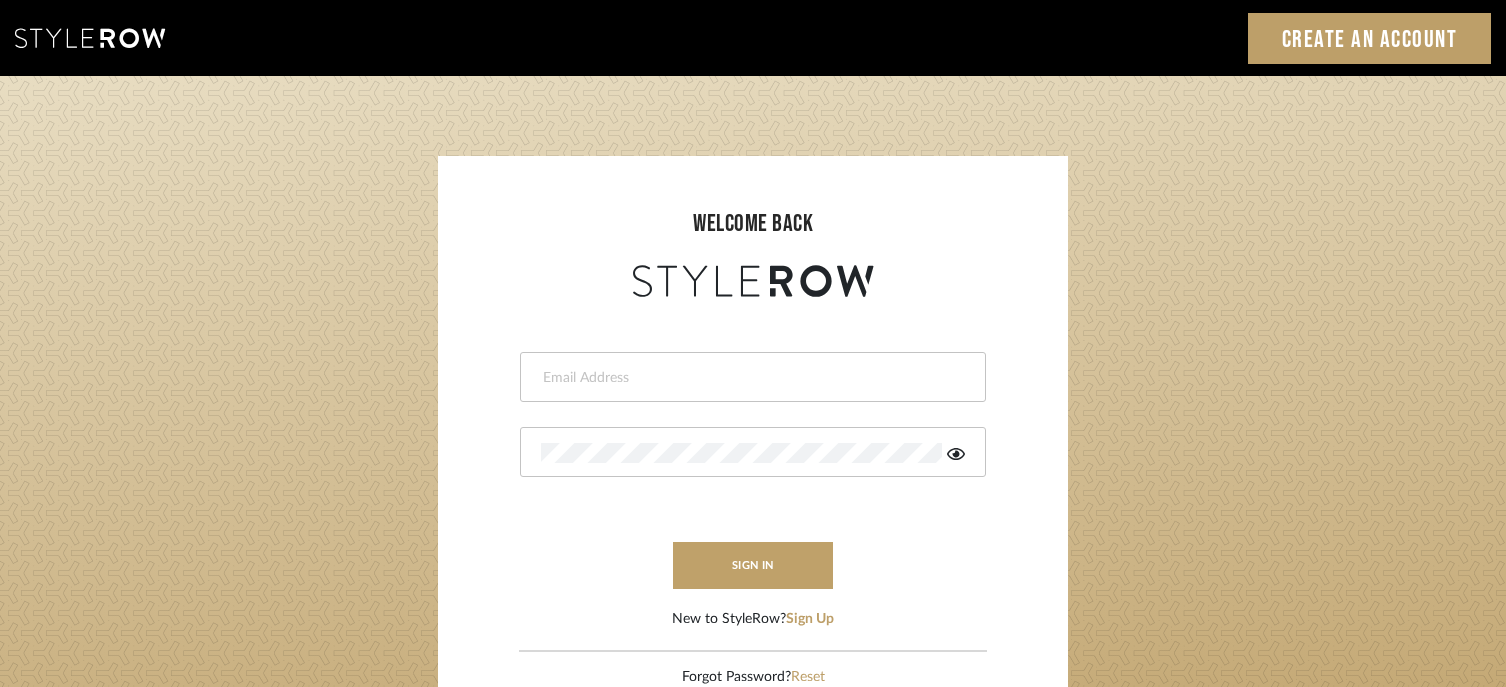 scroll, scrollTop: 0, scrollLeft: 0, axis: both 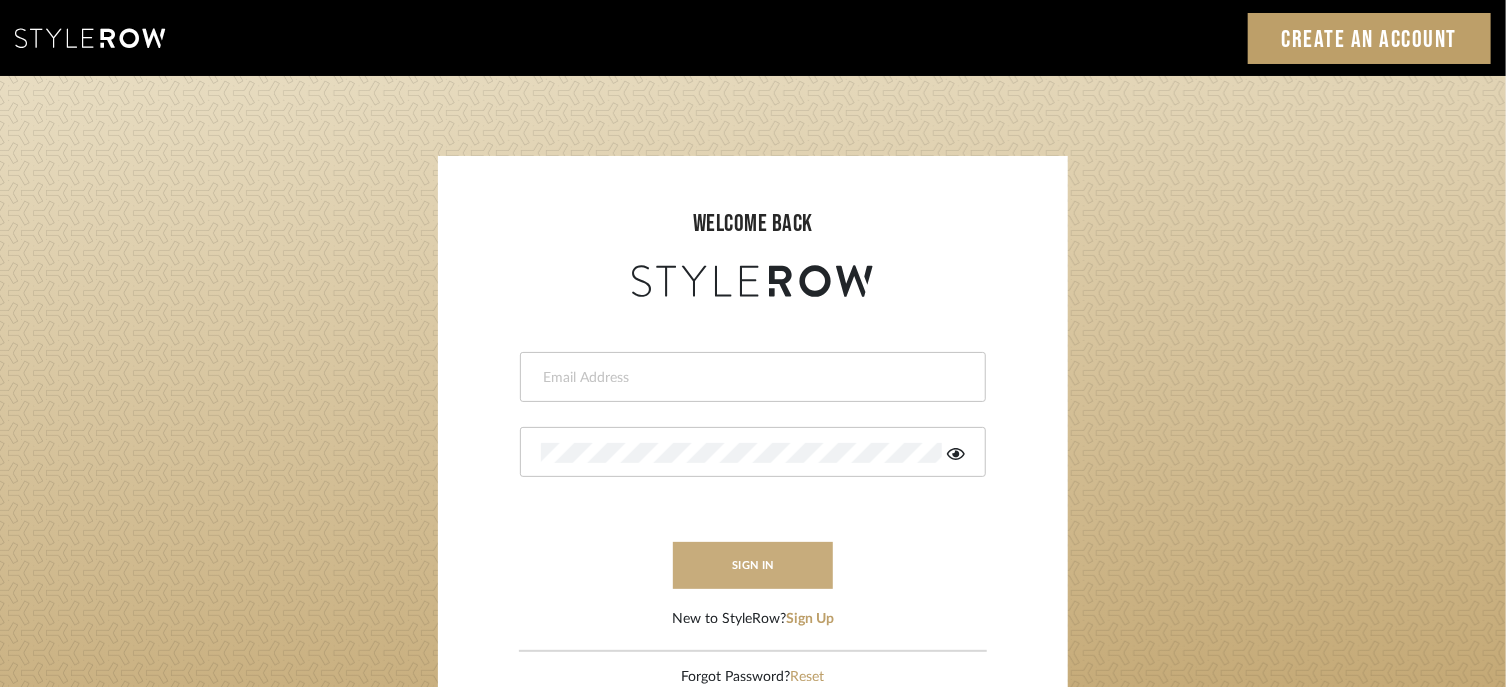 type on "[PERSON_NAME][EMAIL_ADDRESS][DOMAIN_NAME]" 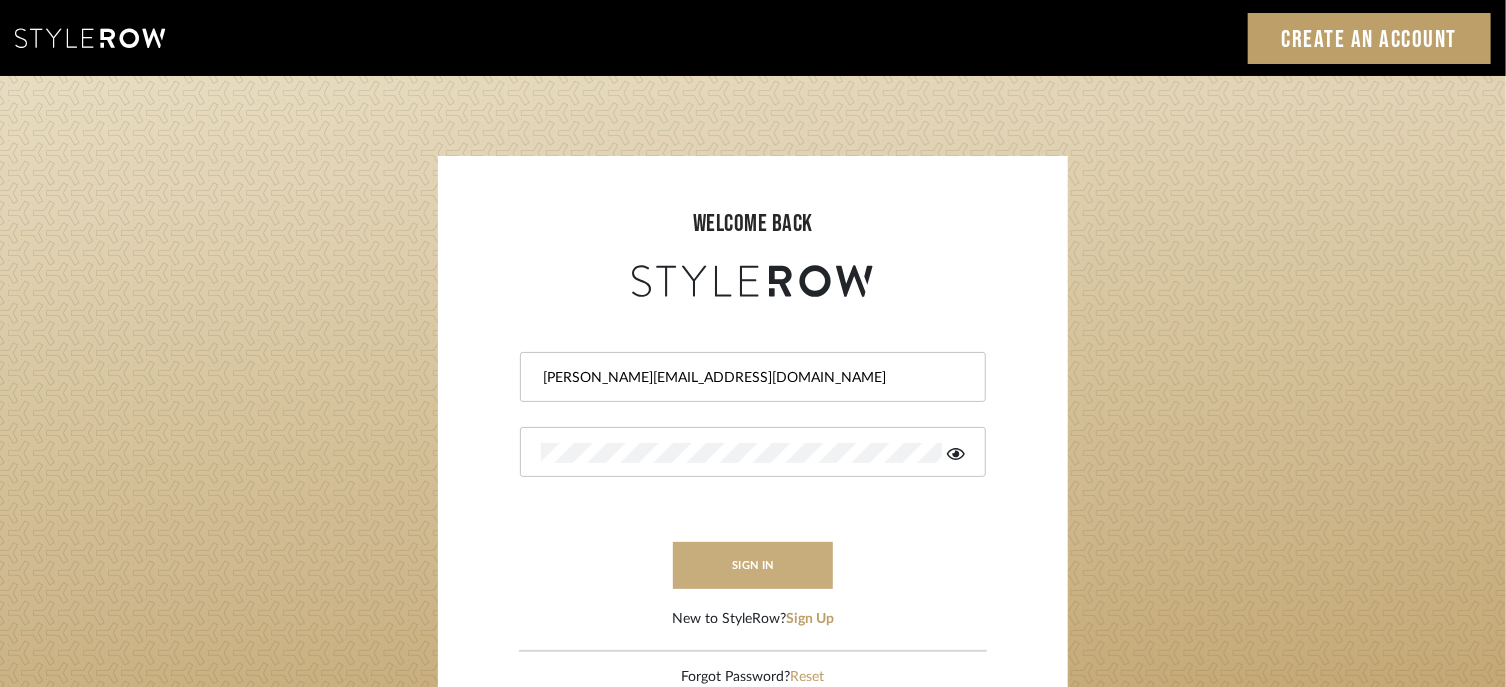 click on "sign in" at bounding box center [753, 565] 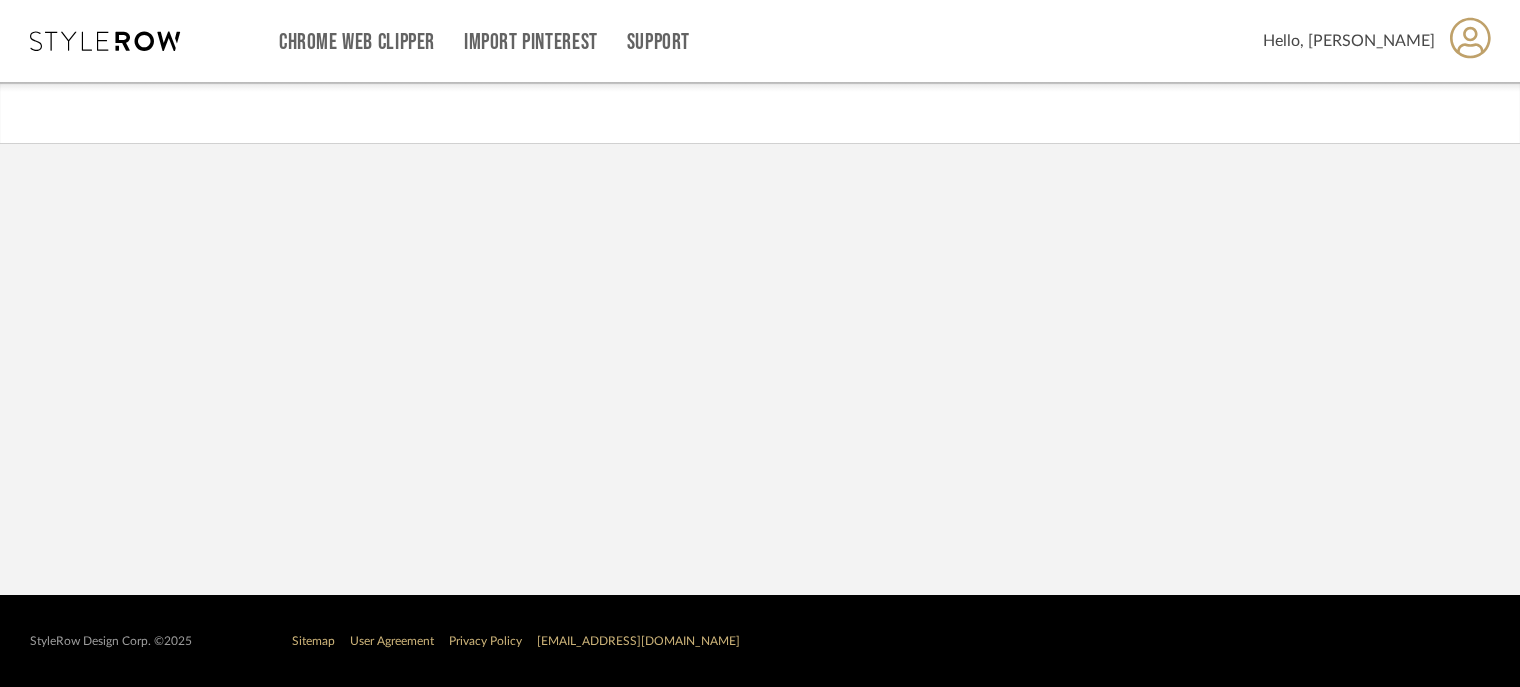 scroll, scrollTop: 0, scrollLeft: 0, axis: both 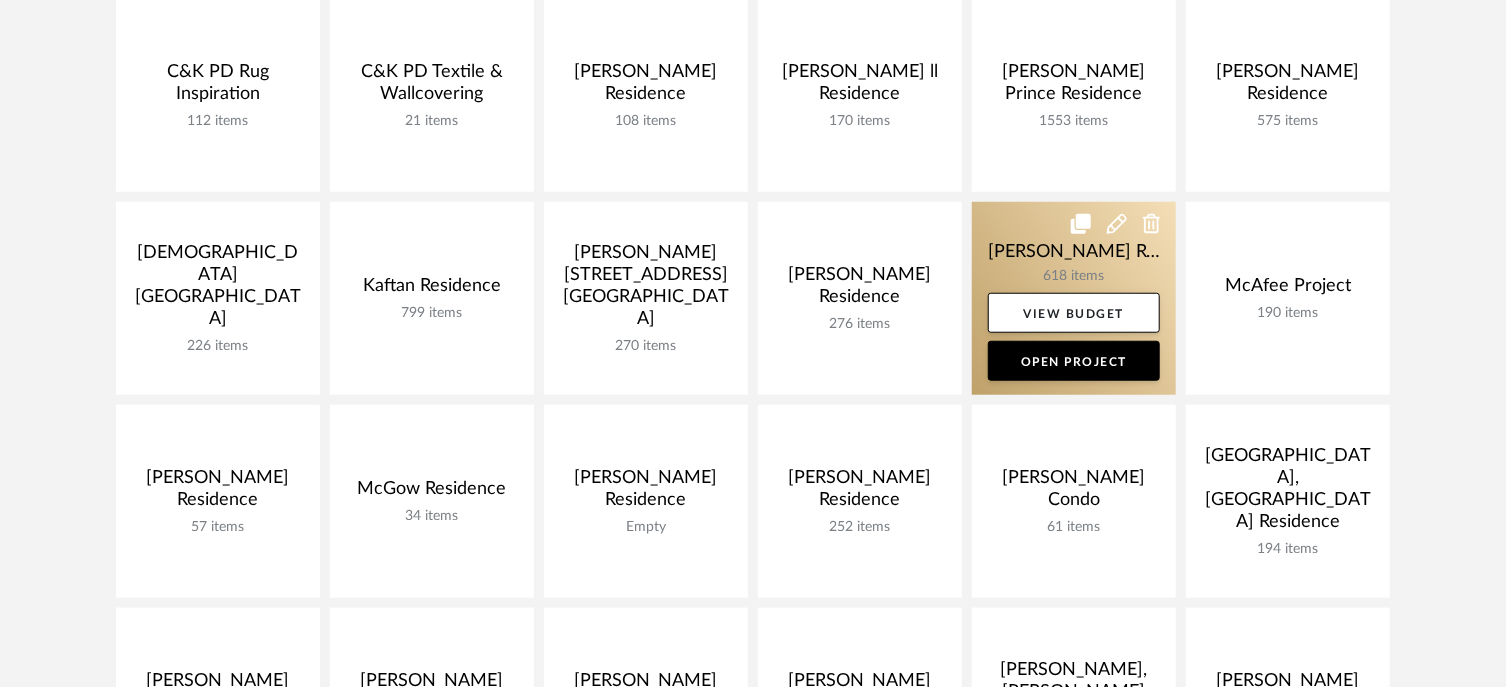 click 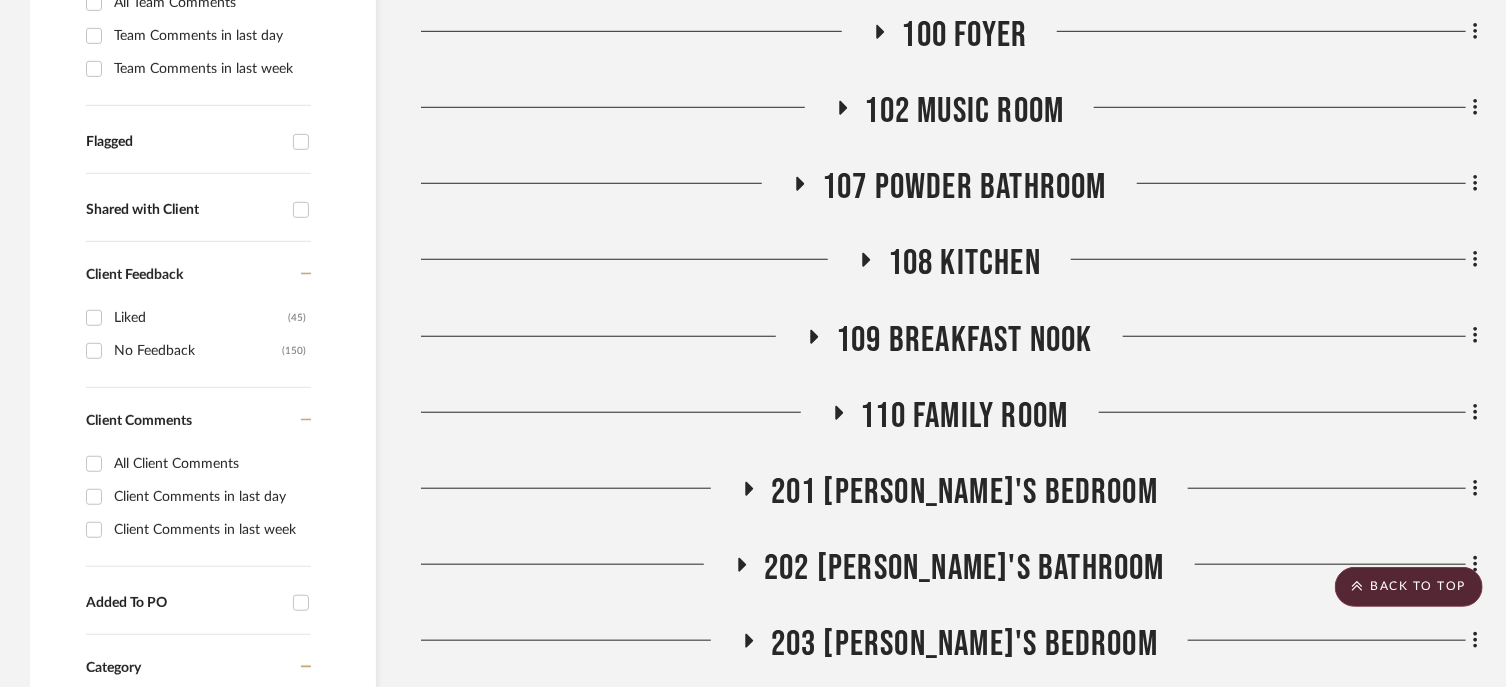 scroll, scrollTop: 656, scrollLeft: 0, axis: vertical 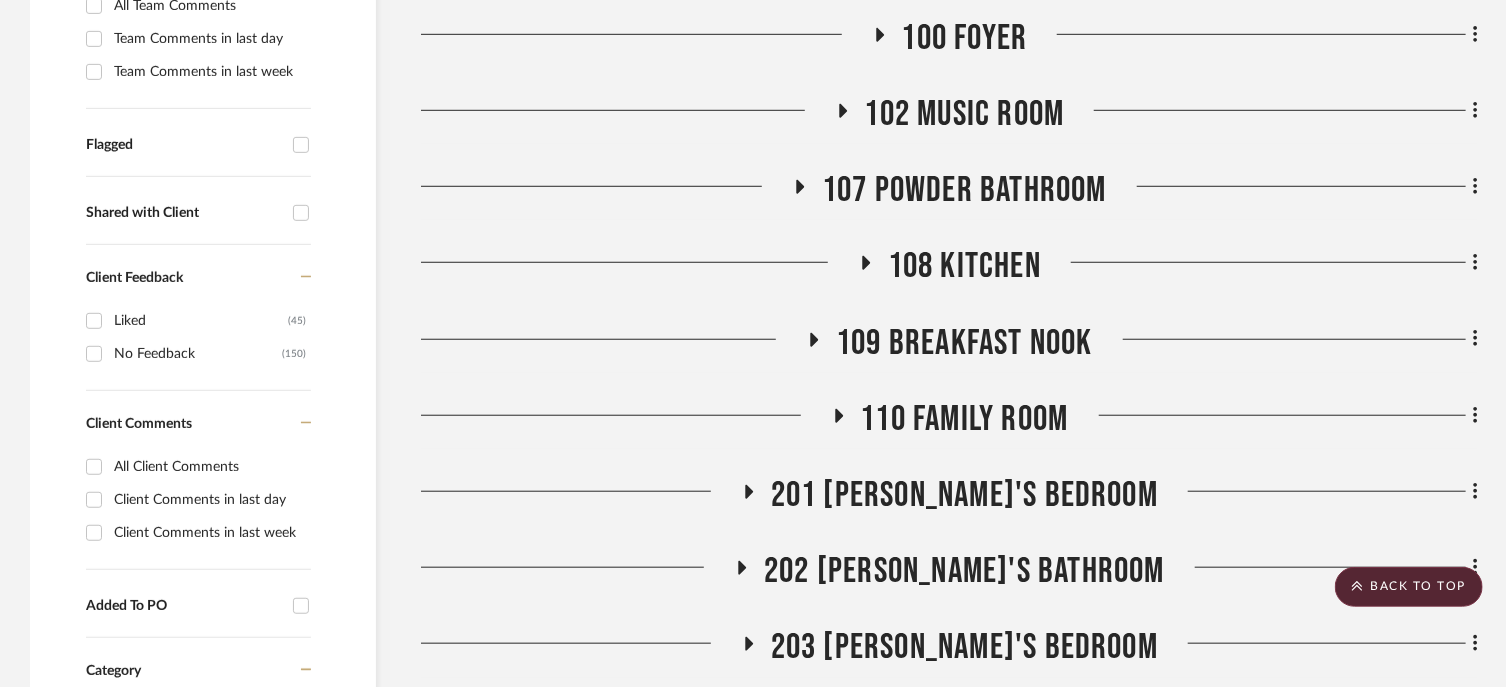 click on "Budget & Timeline Plans & Specifications 100 Foyer 102 Music Room 107 Powder Bathroom 108 Kitchen 109 Breakfast Nook 110 Family Room 201 Vihaan's Bedroom 202 Vihaan's Bathroom 203 Samara's Bedroom LL01 Playroom LL02 Family Room  I101 LOWER LEVEL.pdf   6.5.2025 LL Family Room  By  Unknown
Team Status Client Status client Comments:  Submit   LL02 Family Room     Katelyn Nolan  Client's Art
Team Status Client Status client Comments:  Submit   LL02 Family Room   Client's Existing Art & Furniture     Katelyn Nolan  Client's Art
Team Status Client Status client Comments:  Submit   LL02 Family Room   Client's Existing Art & Furniture     Katelyn Nolan  Decorator's White OC-149  View on  benjaminmoore.com  By  Benjamin Moore
Team Status Client Status client Comments:  Submit   LL02 Family Room  (1)  100 Foyer  (1)    Katelyn Nolan  Gossamer Blue  View on  benjaminmoore.com  By  Benjamin Moore
Team Status Client Status client Comments:  Submit   LL02 Family Room  (1)  LL03 Bar & Kitchenette" 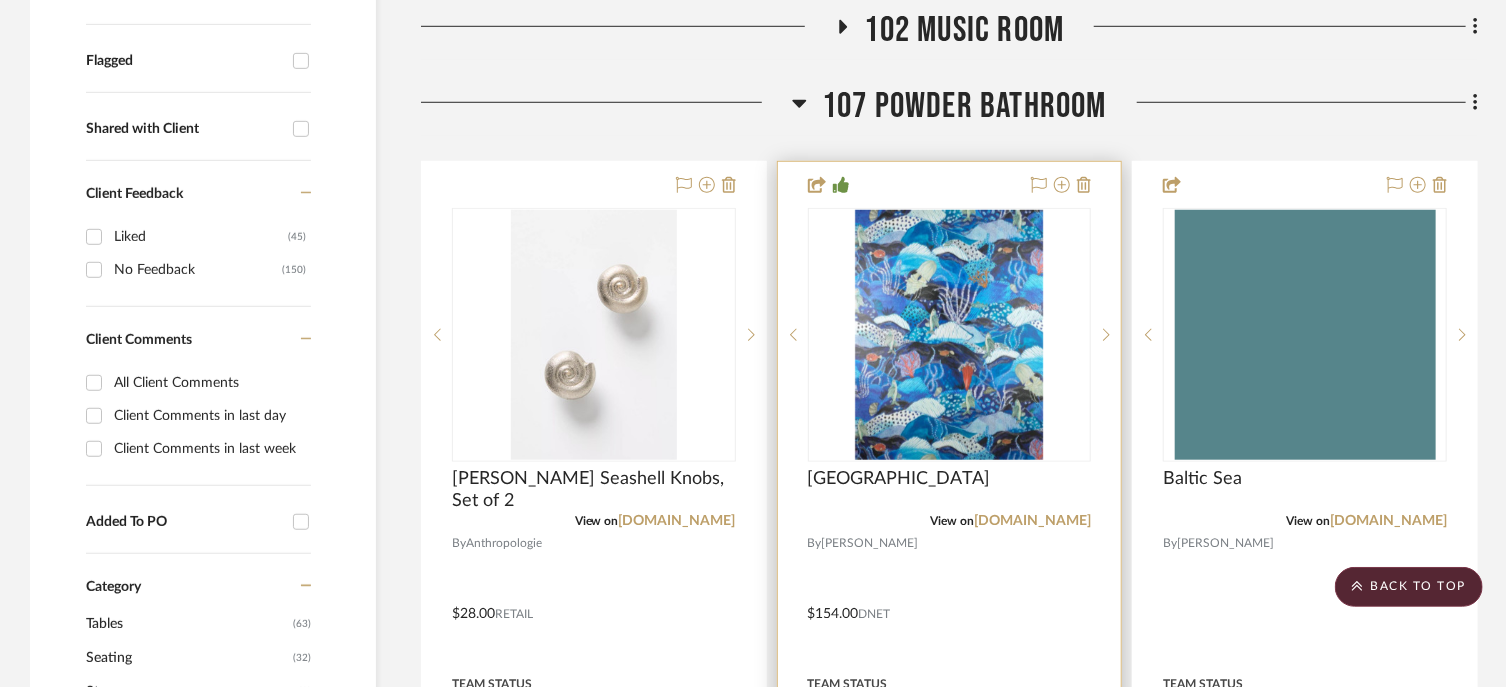 scroll, scrollTop: 740, scrollLeft: 0, axis: vertical 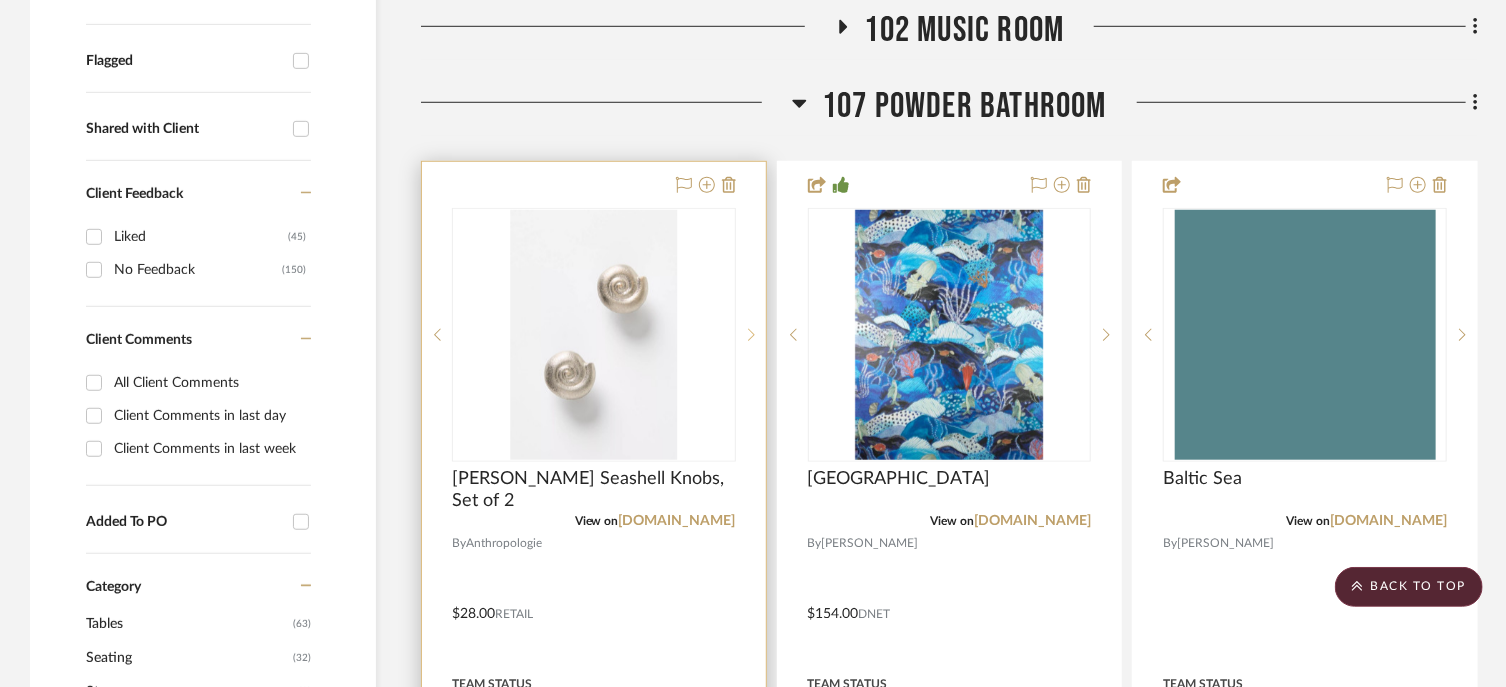 click 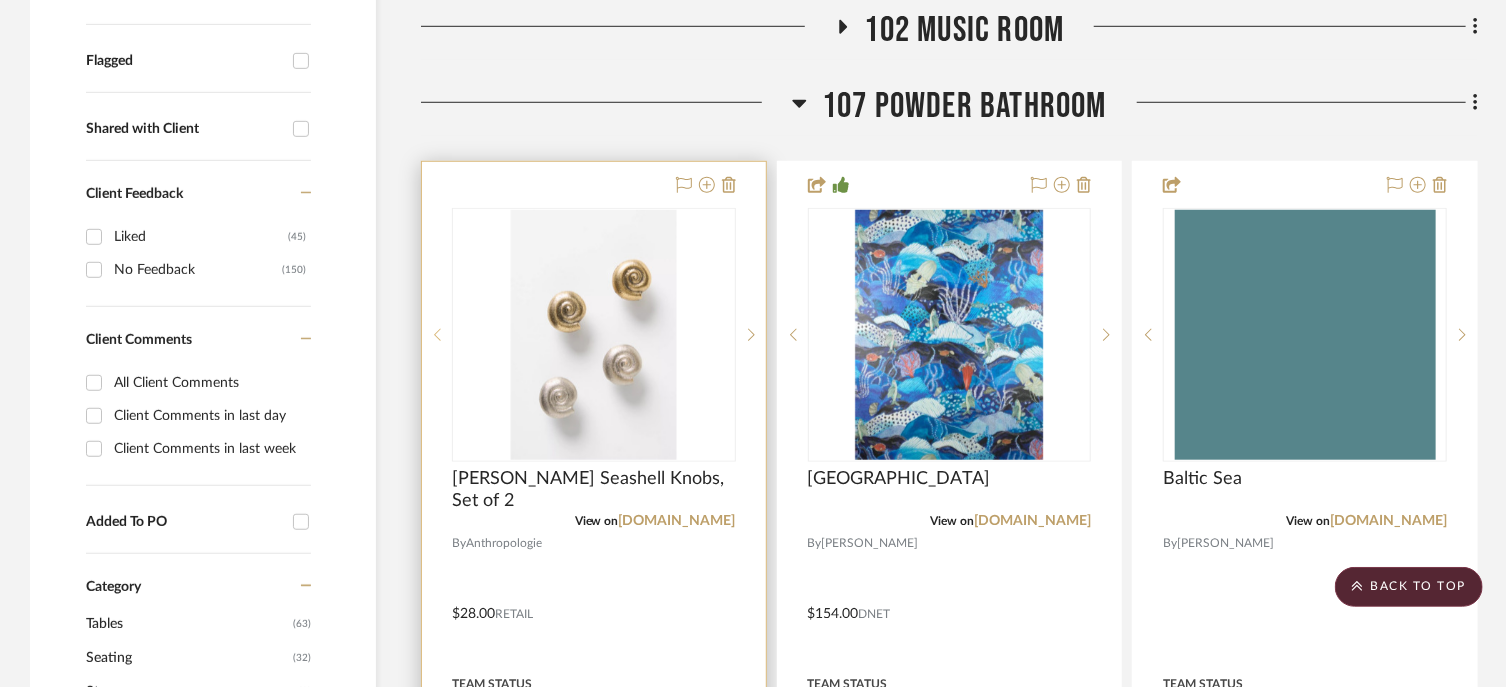 drag, startPoint x: 752, startPoint y: 282, endPoint x: 436, endPoint y: 291, distance: 316.12814 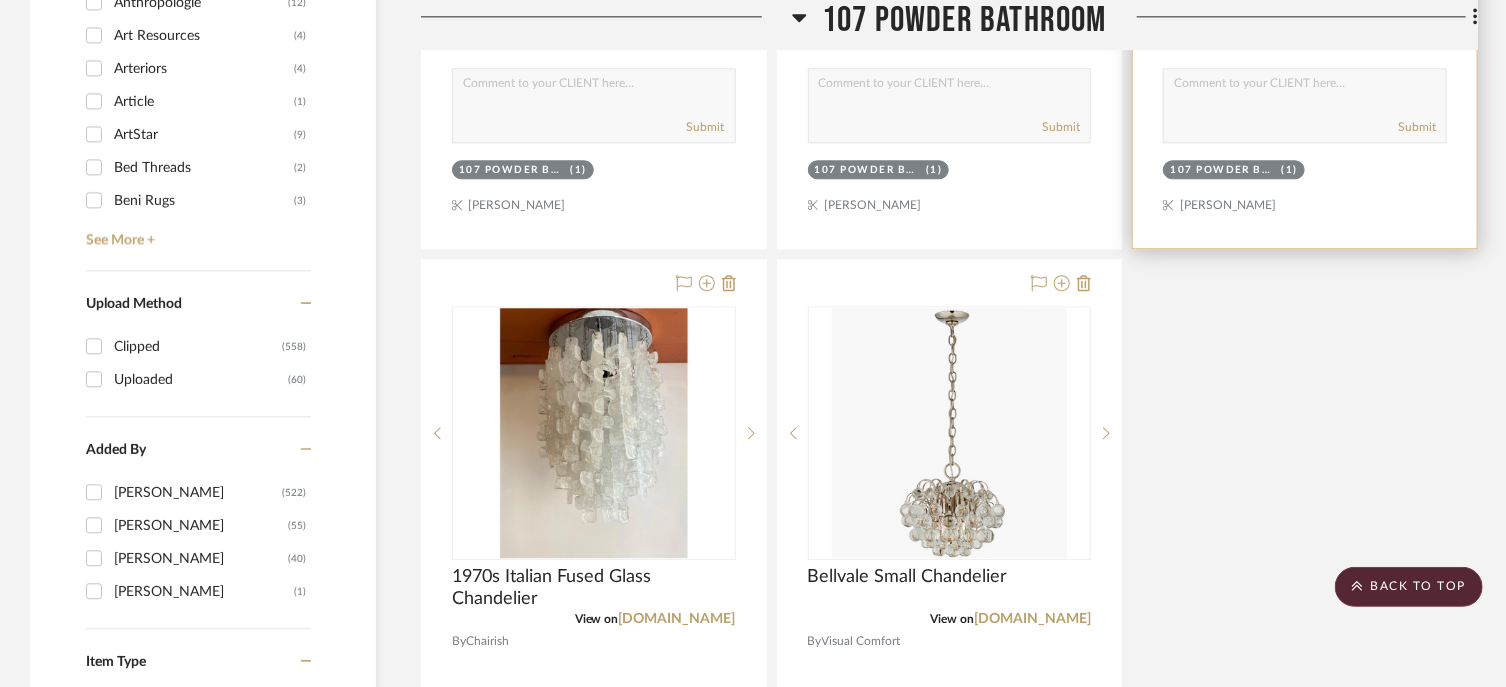 scroll, scrollTop: 2424, scrollLeft: 0, axis: vertical 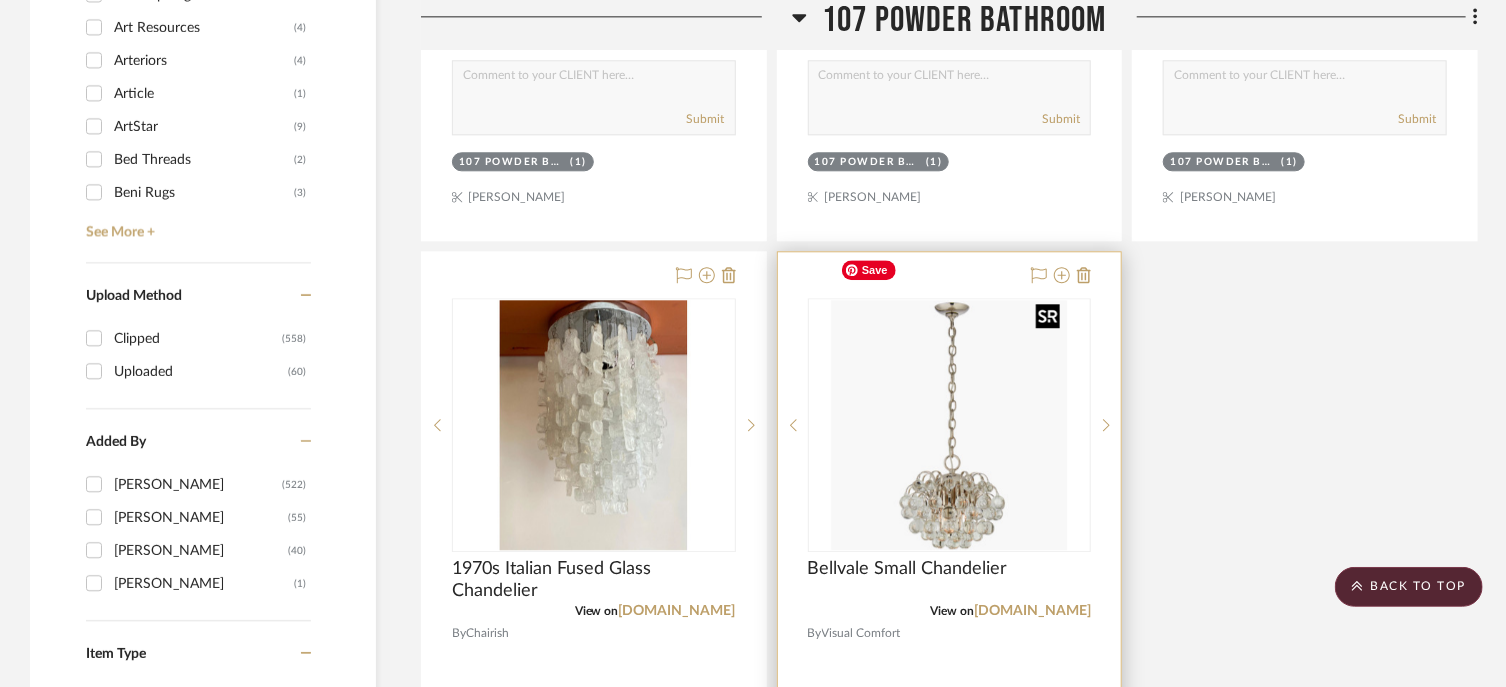 click at bounding box center [950, 425] 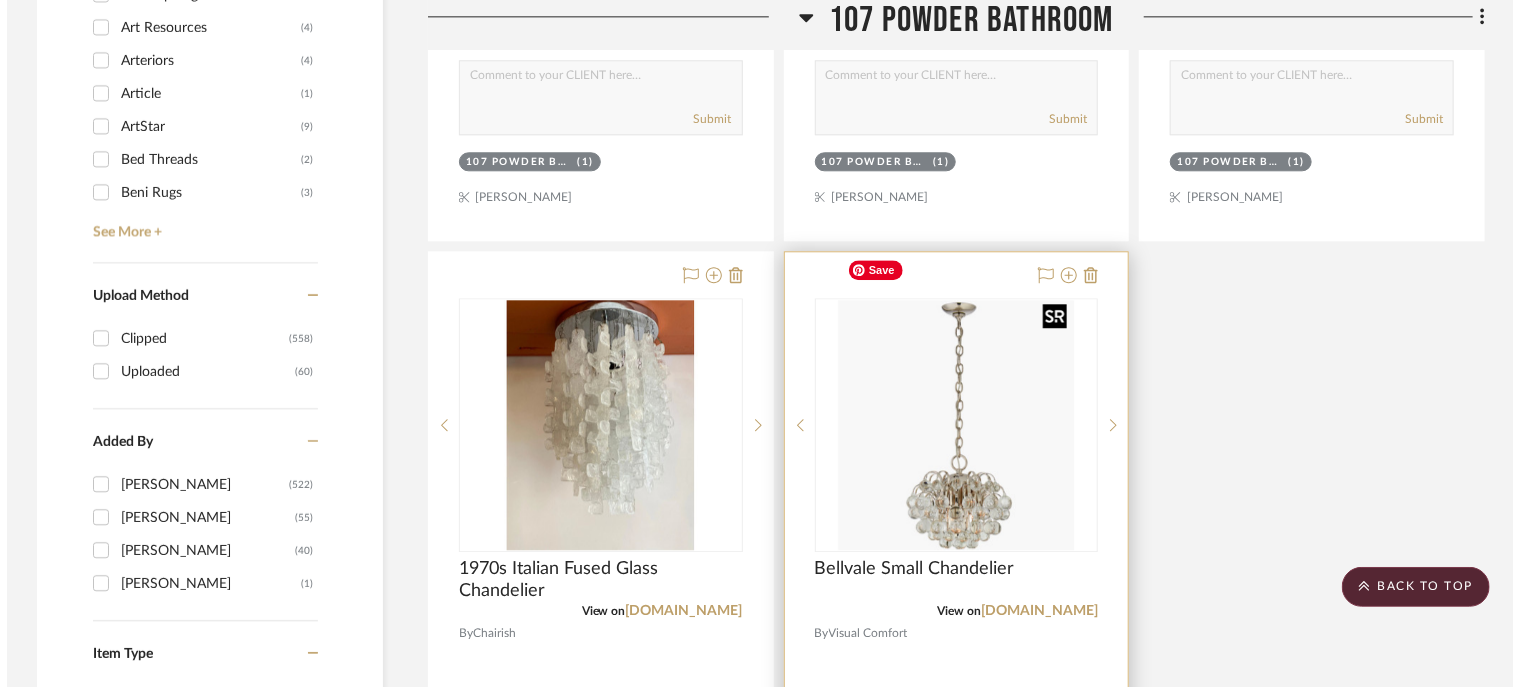 scroll, scrollTop: 0, scrollLeft: 0, axis: both 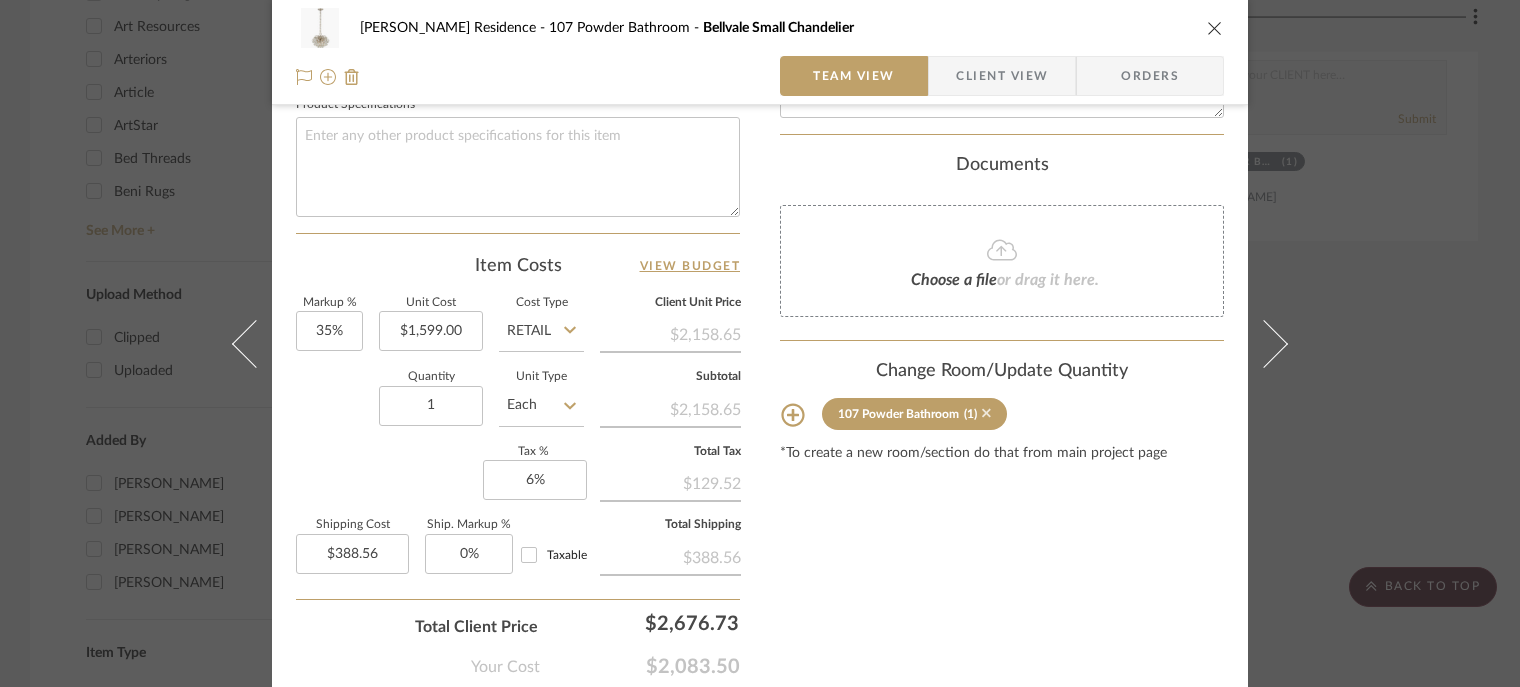 click 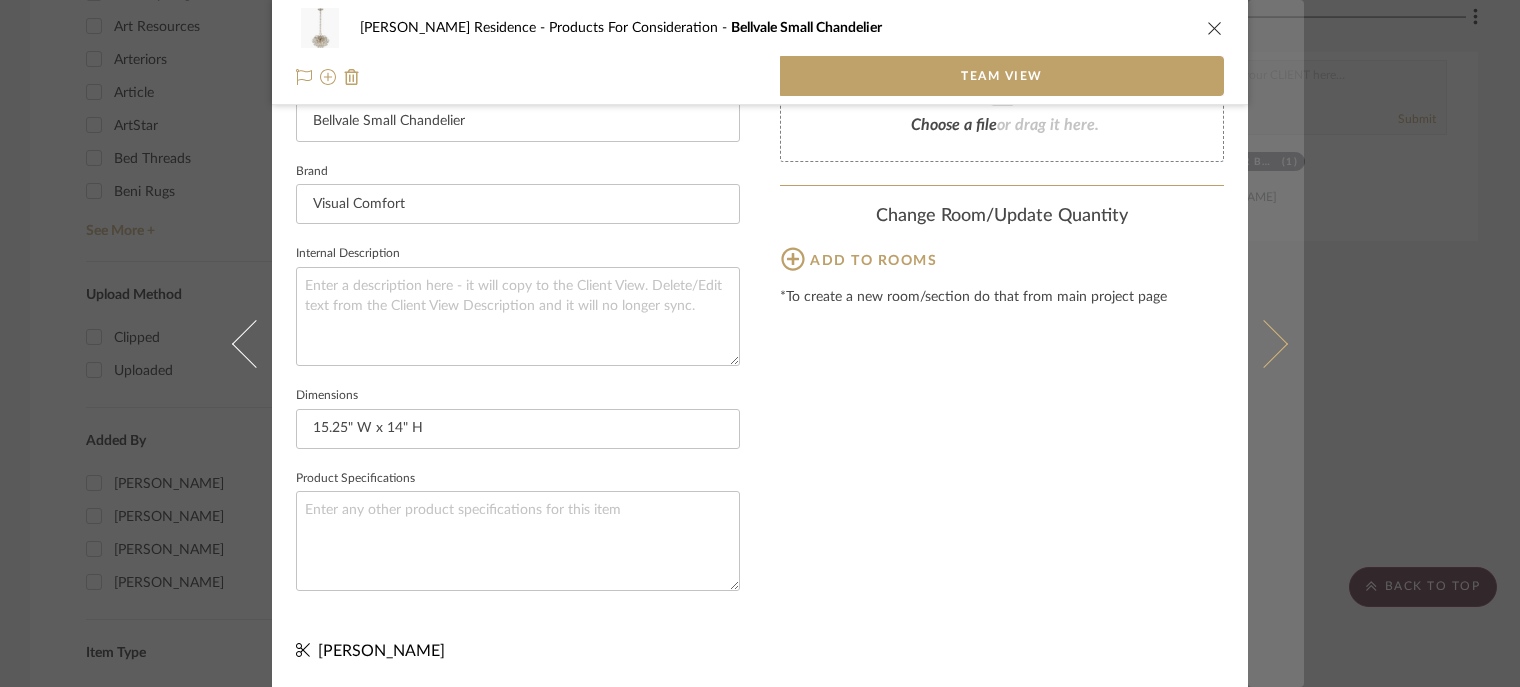type 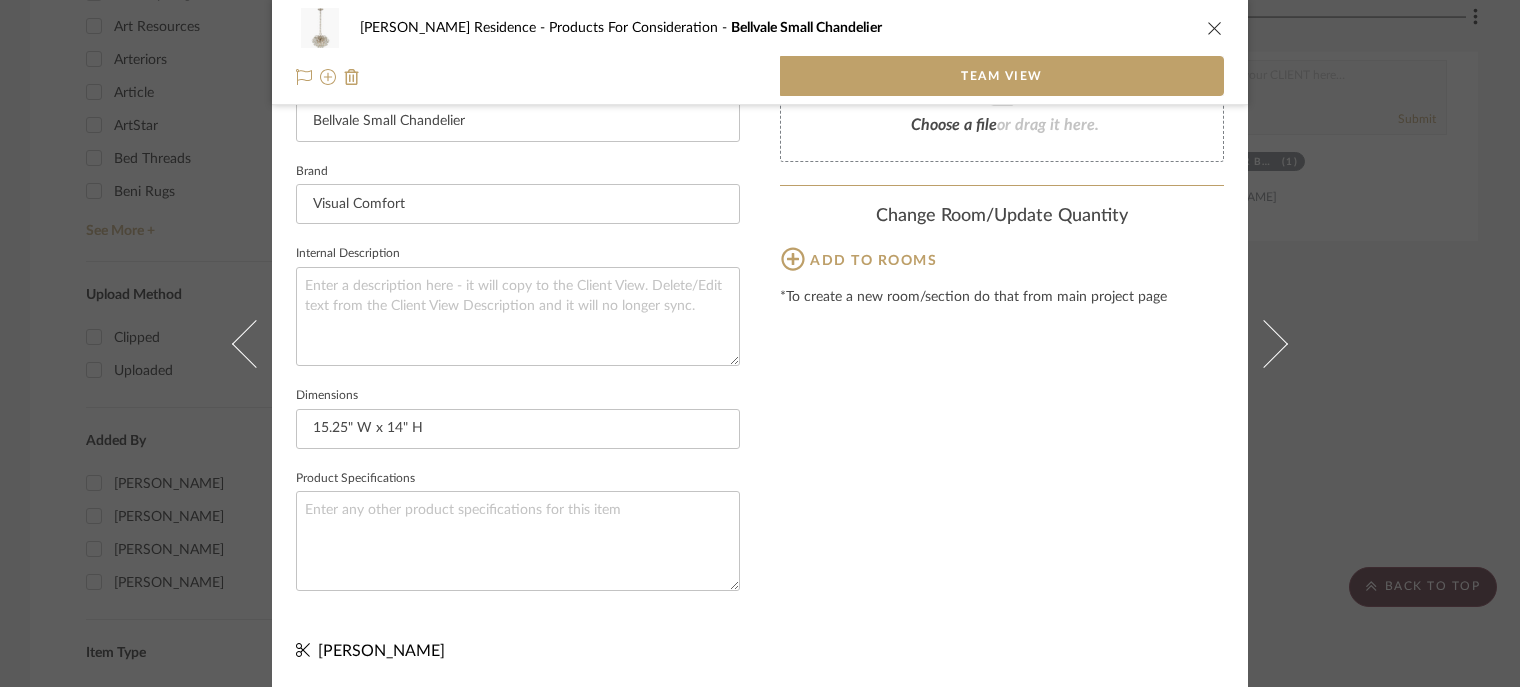 scroll, scrollTop: 588, scrollLeft: 0, axis: vertical 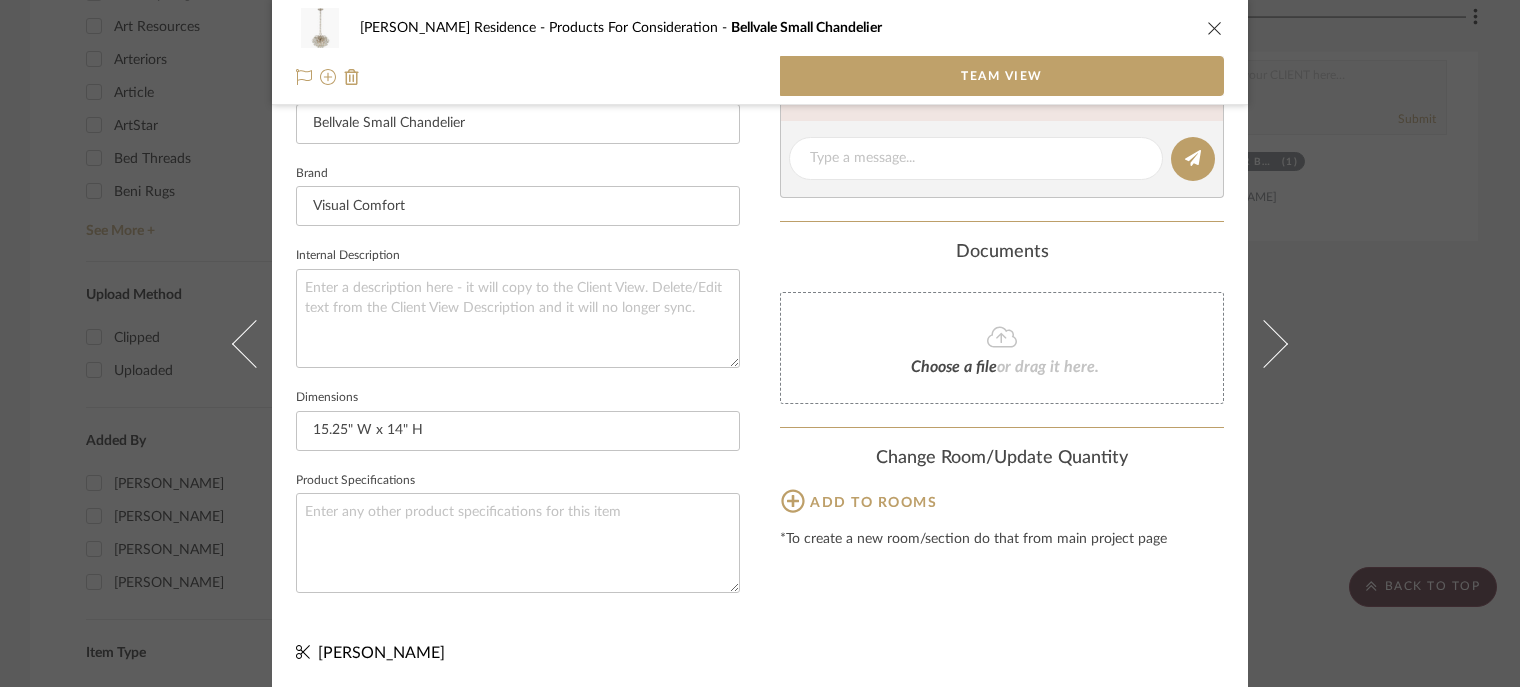 click at bounding box center (1215, 28) 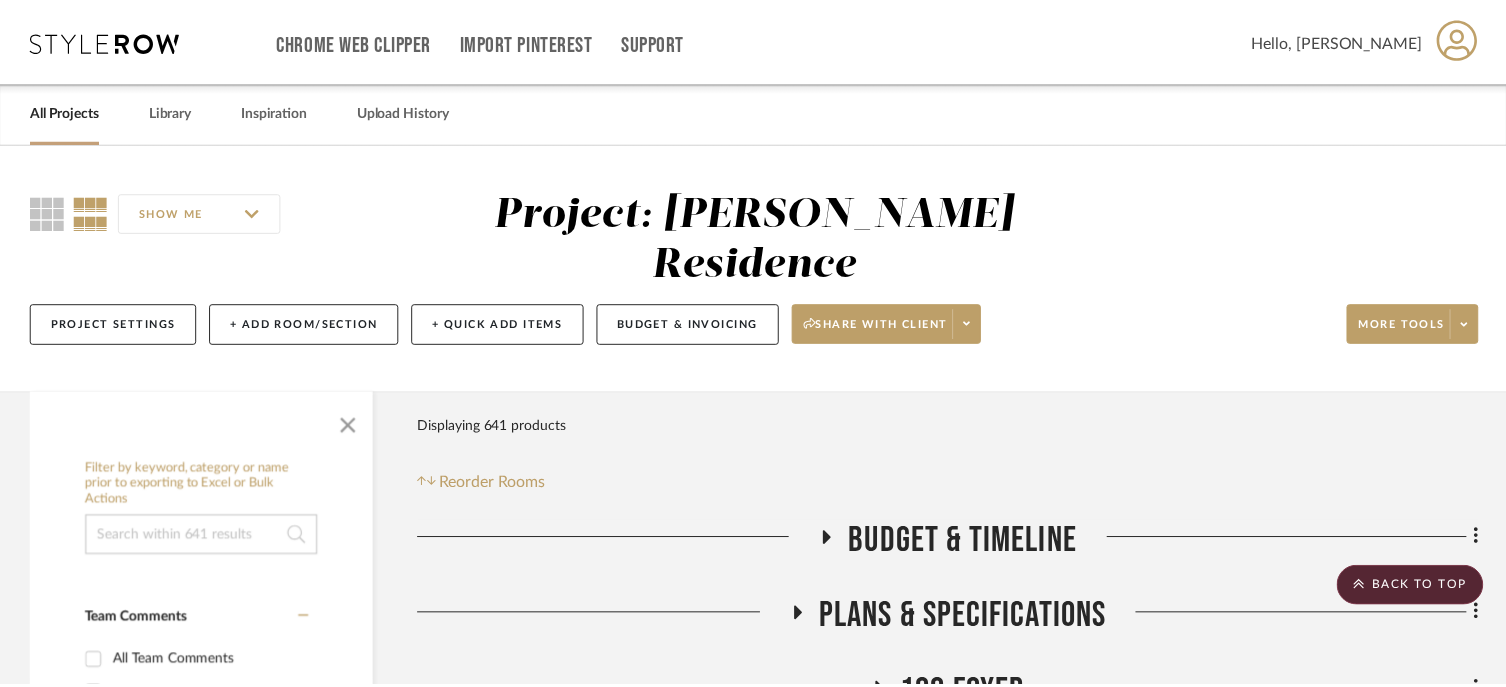 scroll, scrollTop: 2424, scrollLeft: 0, axis: vertical 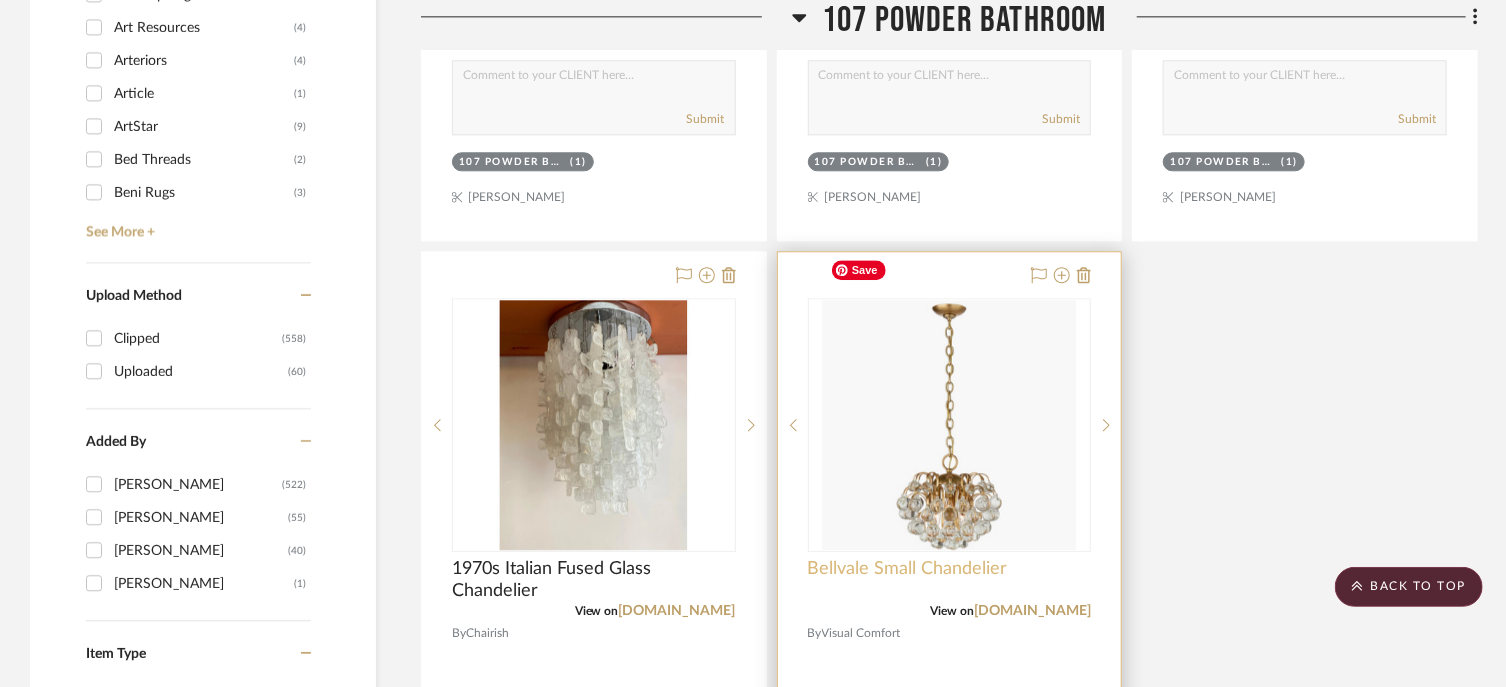 click on "Bellvale Small Chandelier" at bounding box center (908, 569) 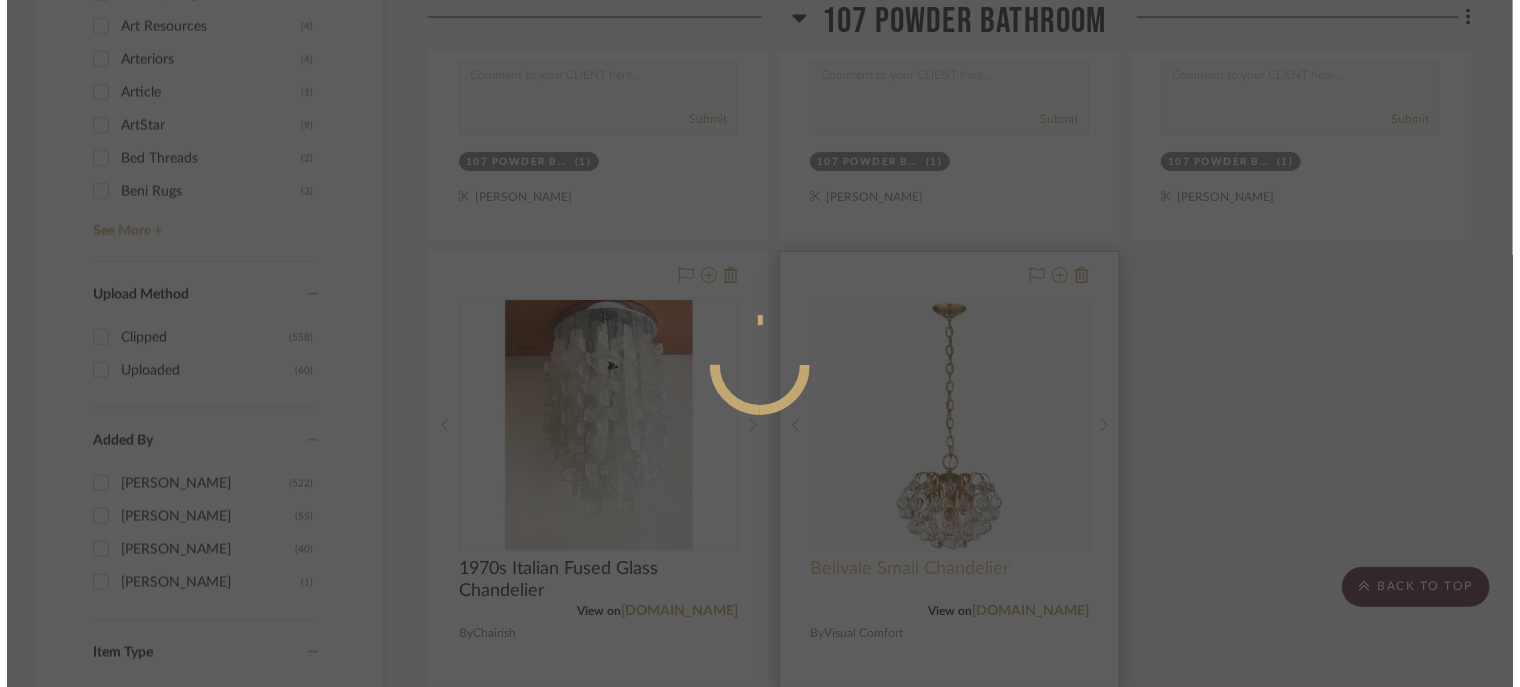 scroll, scrollTop: 0, scrollLeft: 0, axis: both 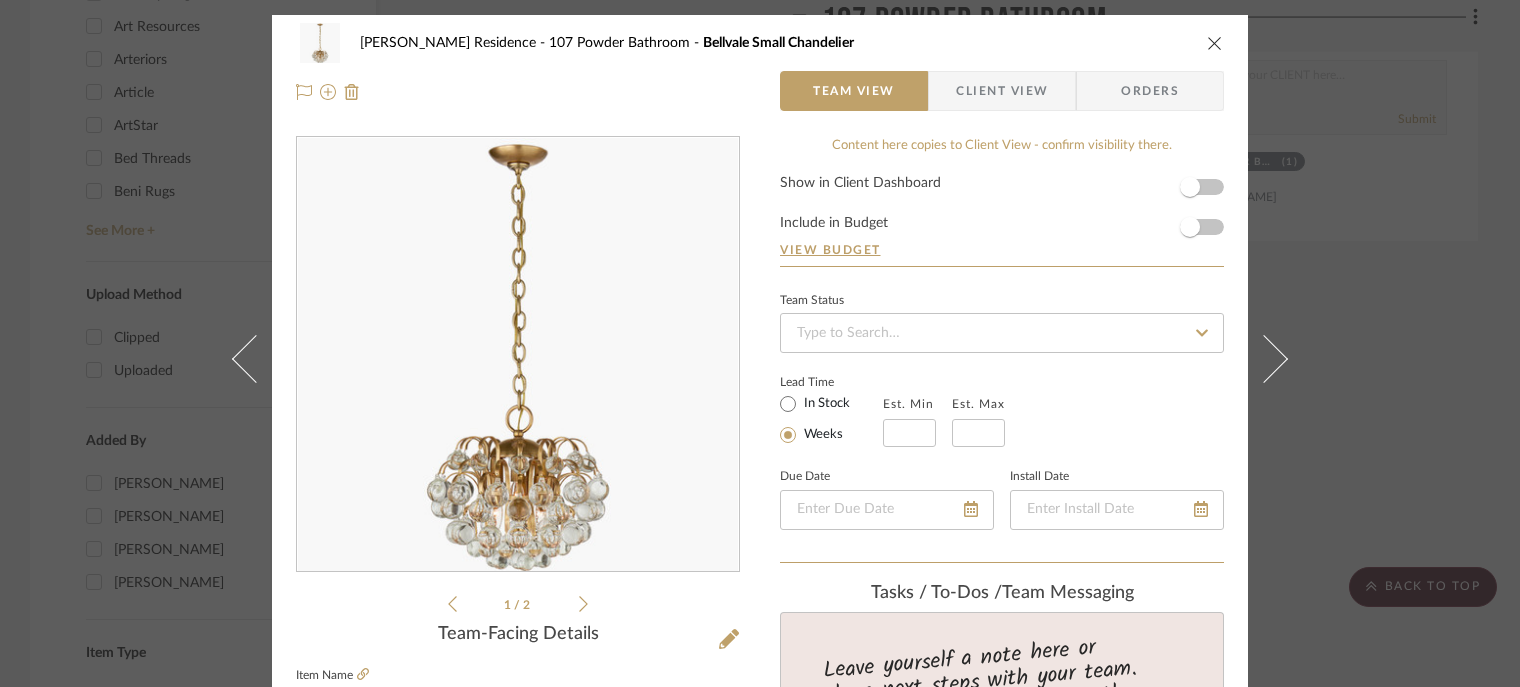 click on "Marupudi Dang Residence 107 Powder Bathroom Bellvale Small Chandelier" at bounding box center (760, 43) 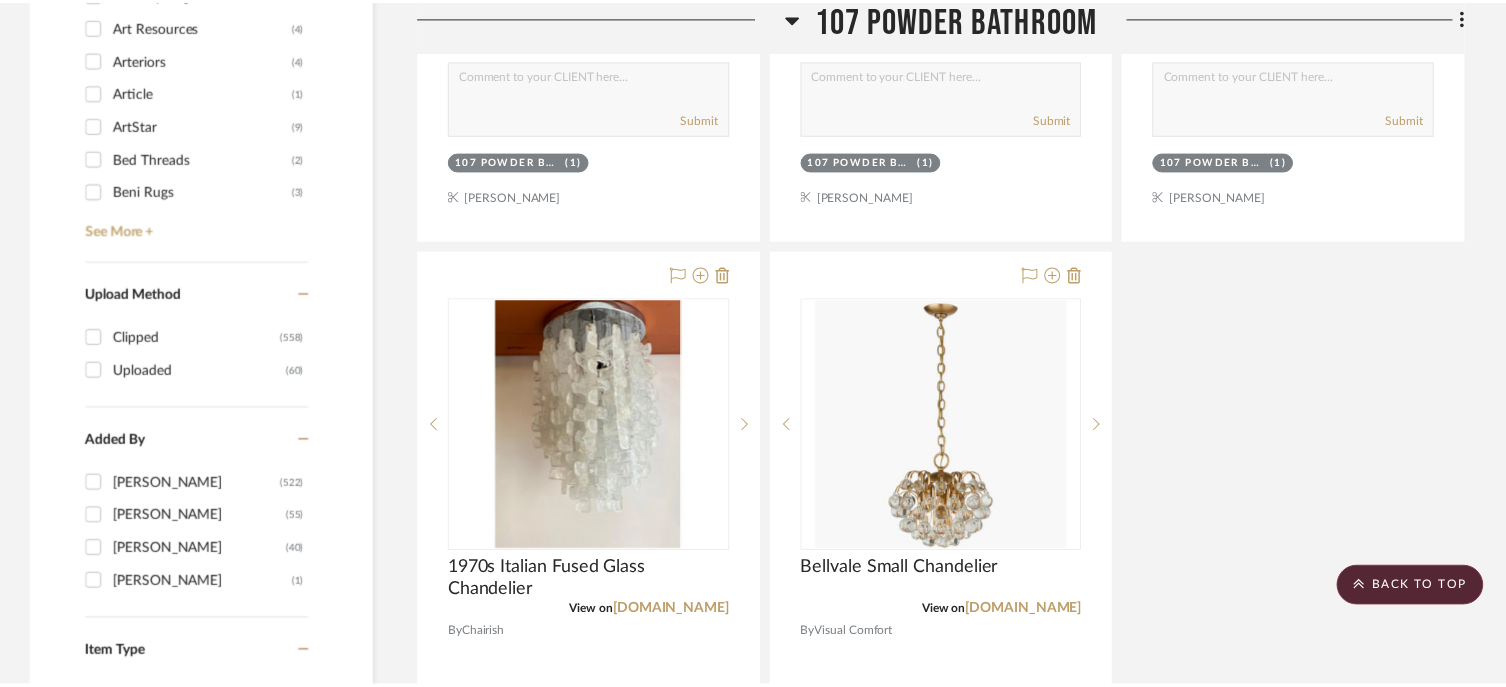 scroll, scrollTop: 2424, scrollLeft: 0, axis: vertical 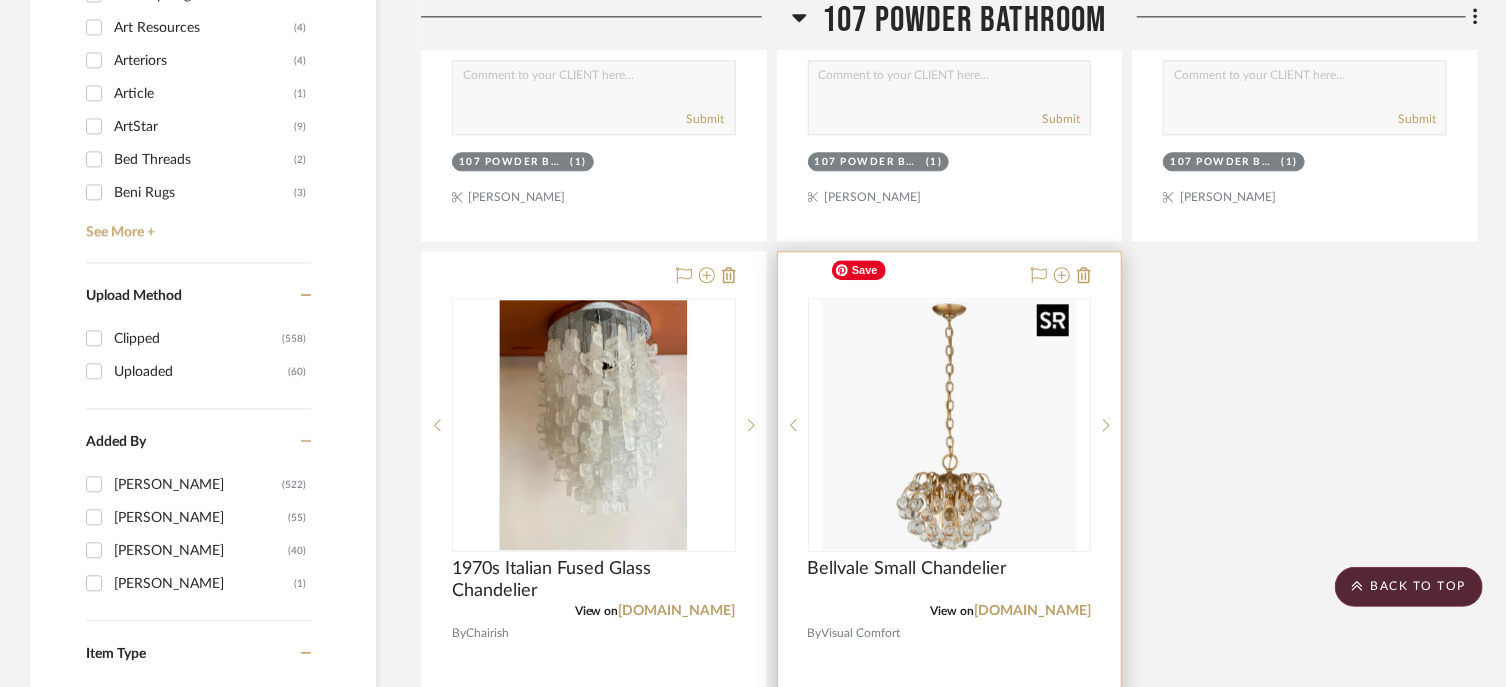 click at bounding box center [949, 425] 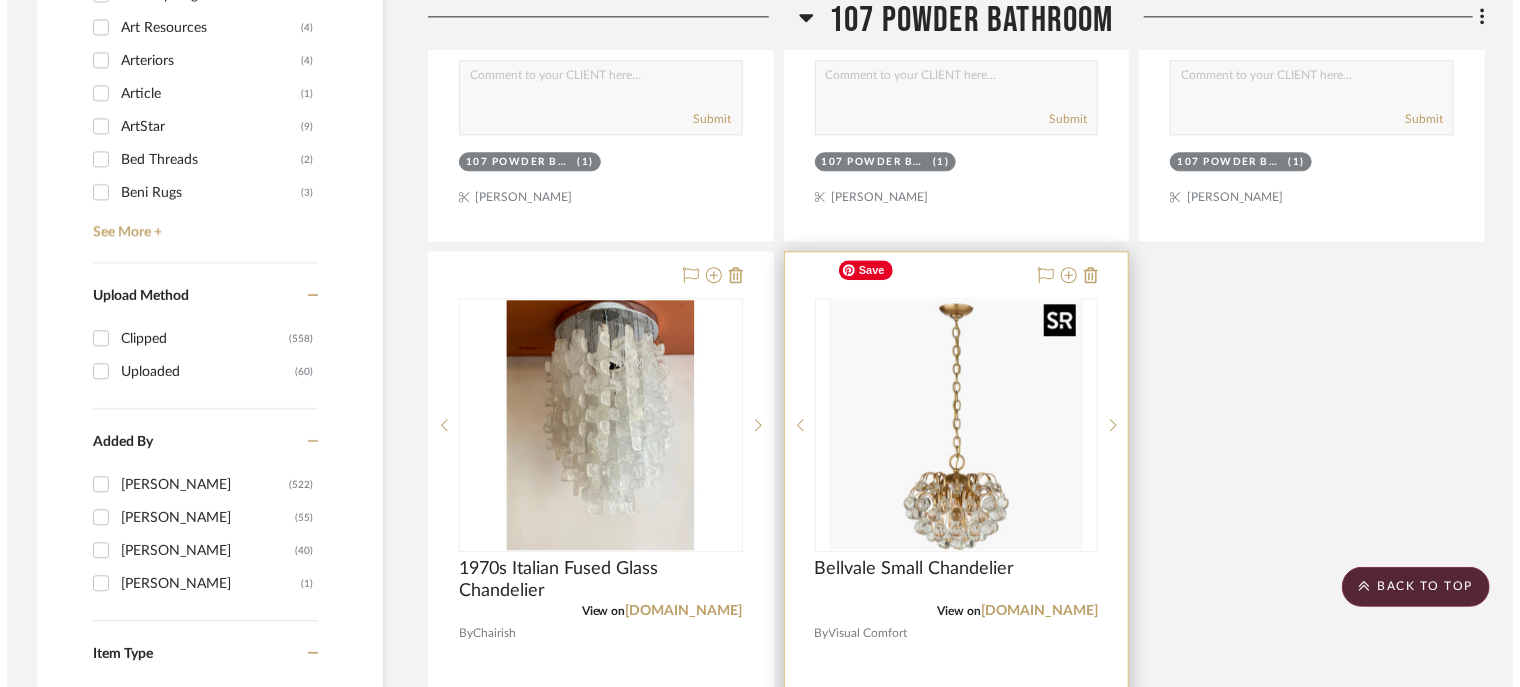 scroll, scrollTop: 0, scrollLeft: 0, axis: both 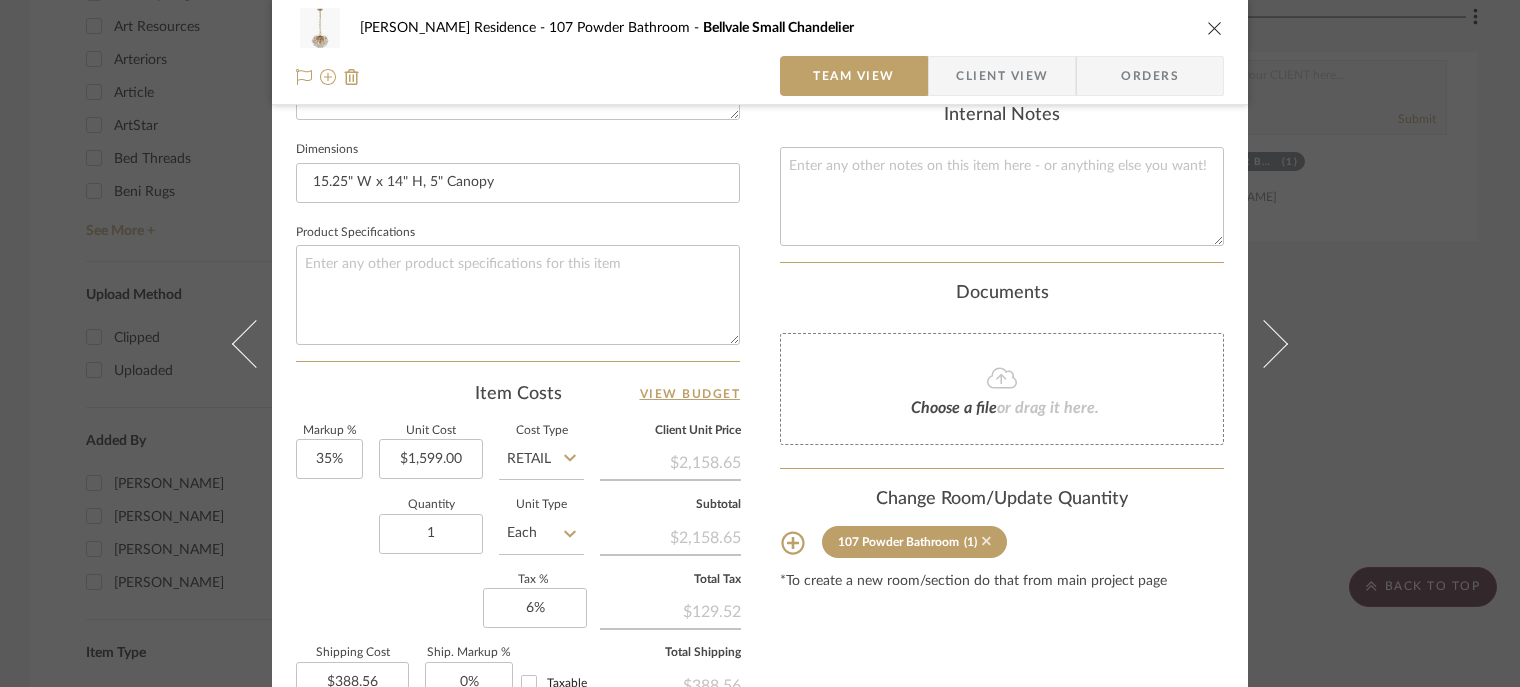 click 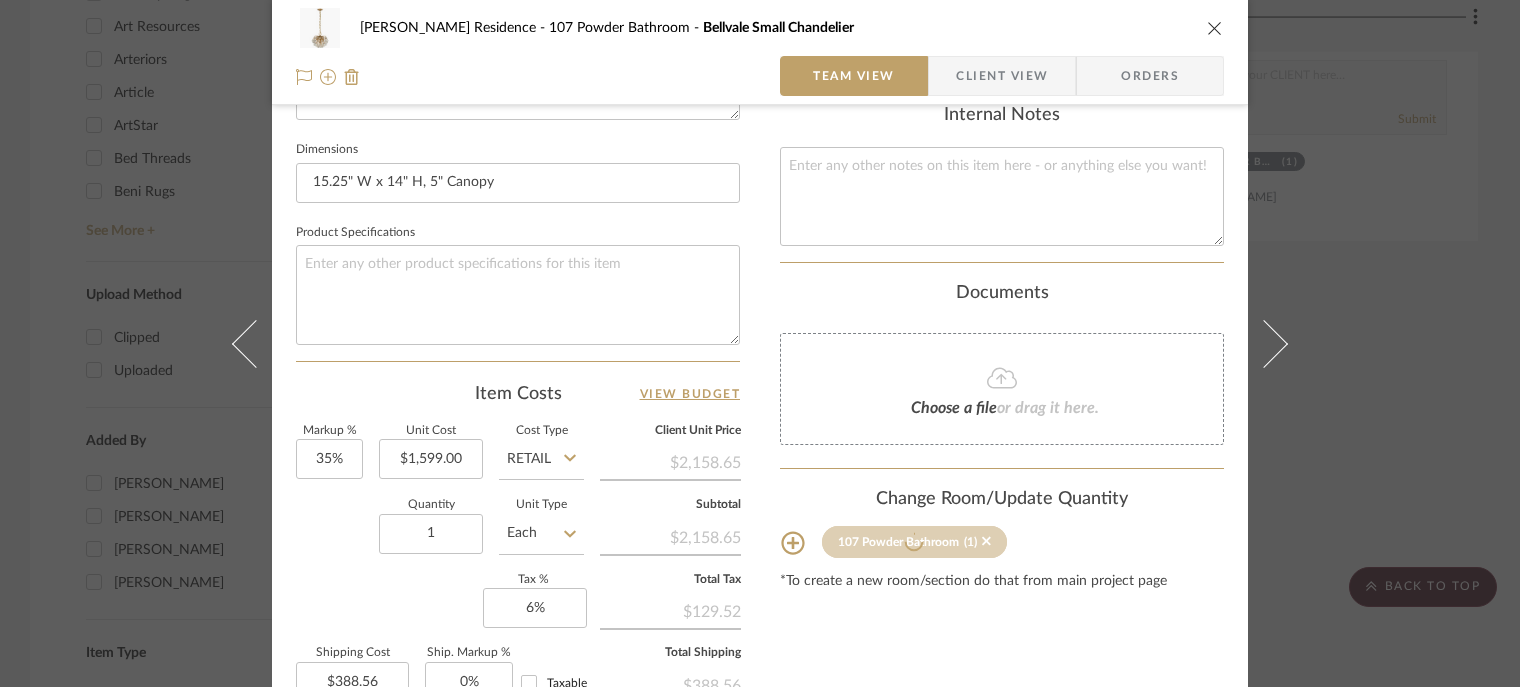 click at bounding box center [1215, 28] 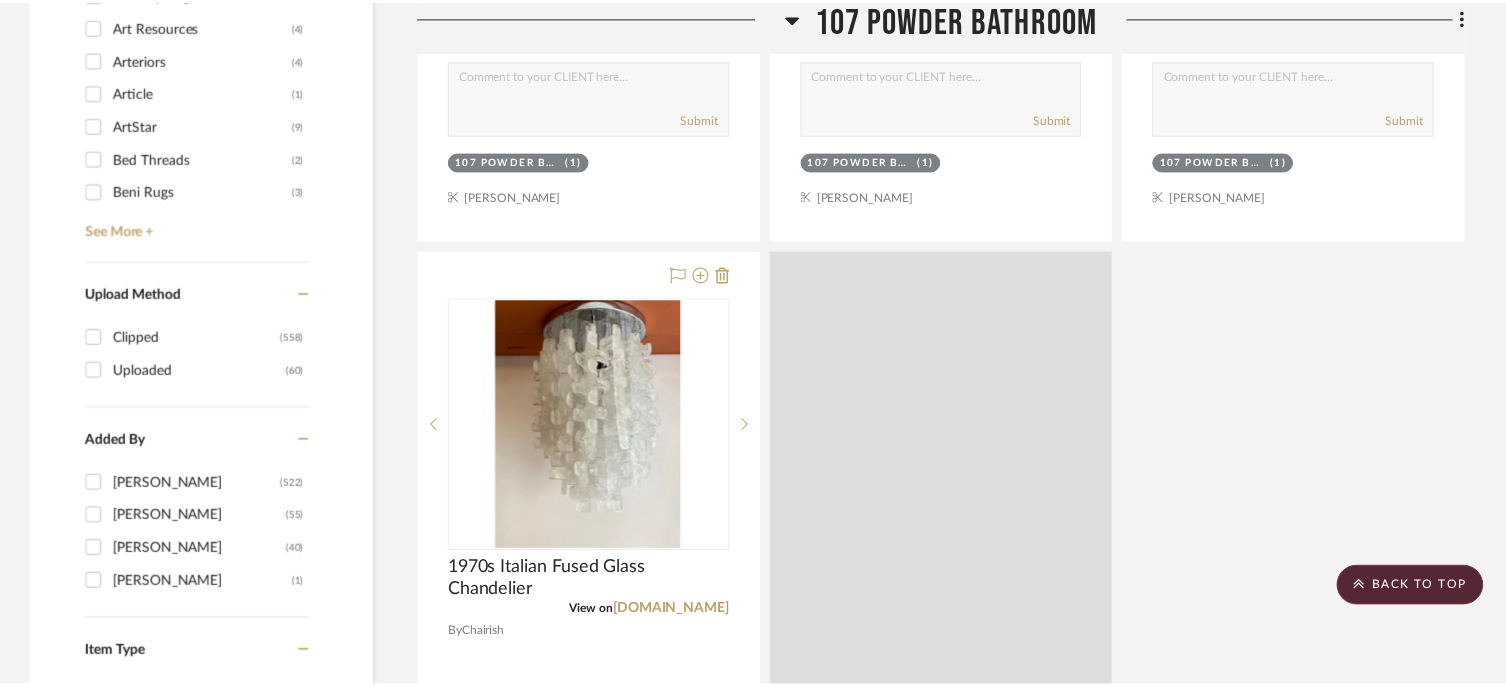scroll, scrollTop: 2424, scrollLeft: 0, axis: vertical 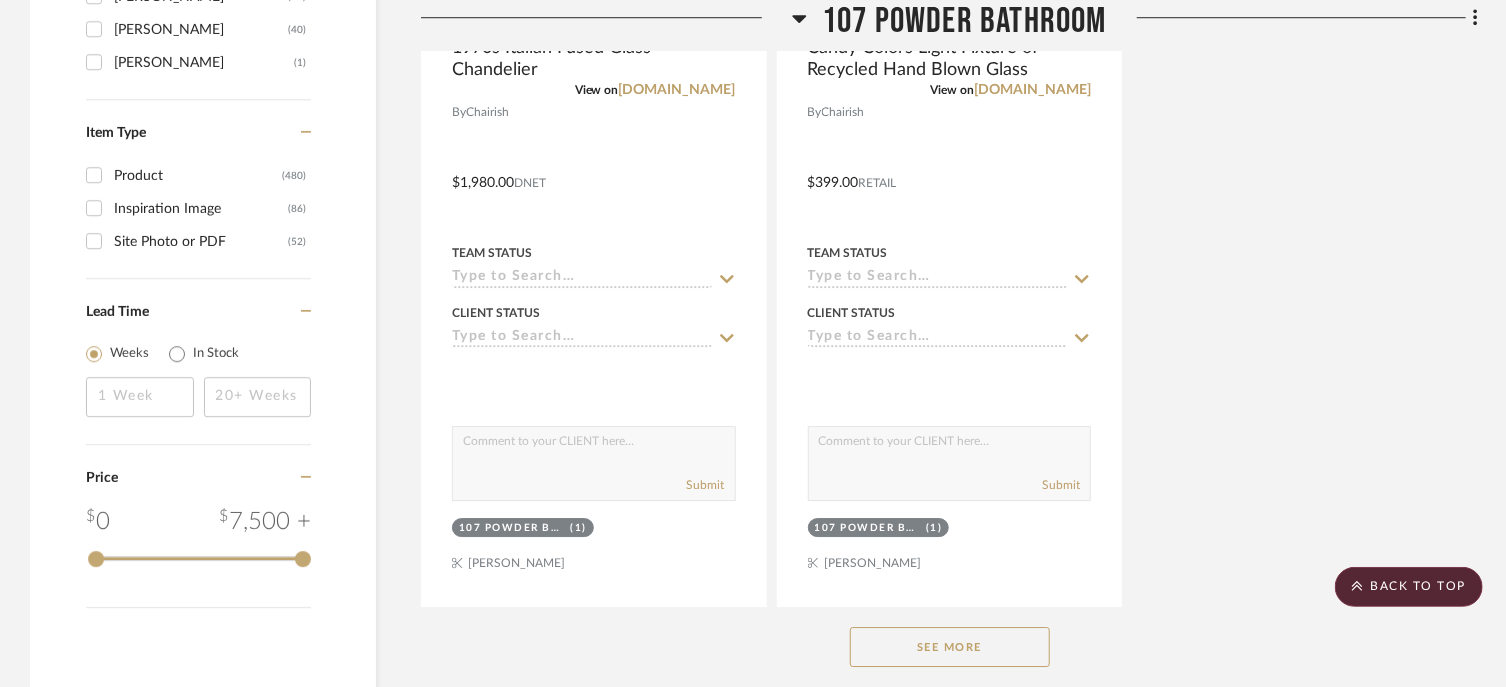 click on "See More" 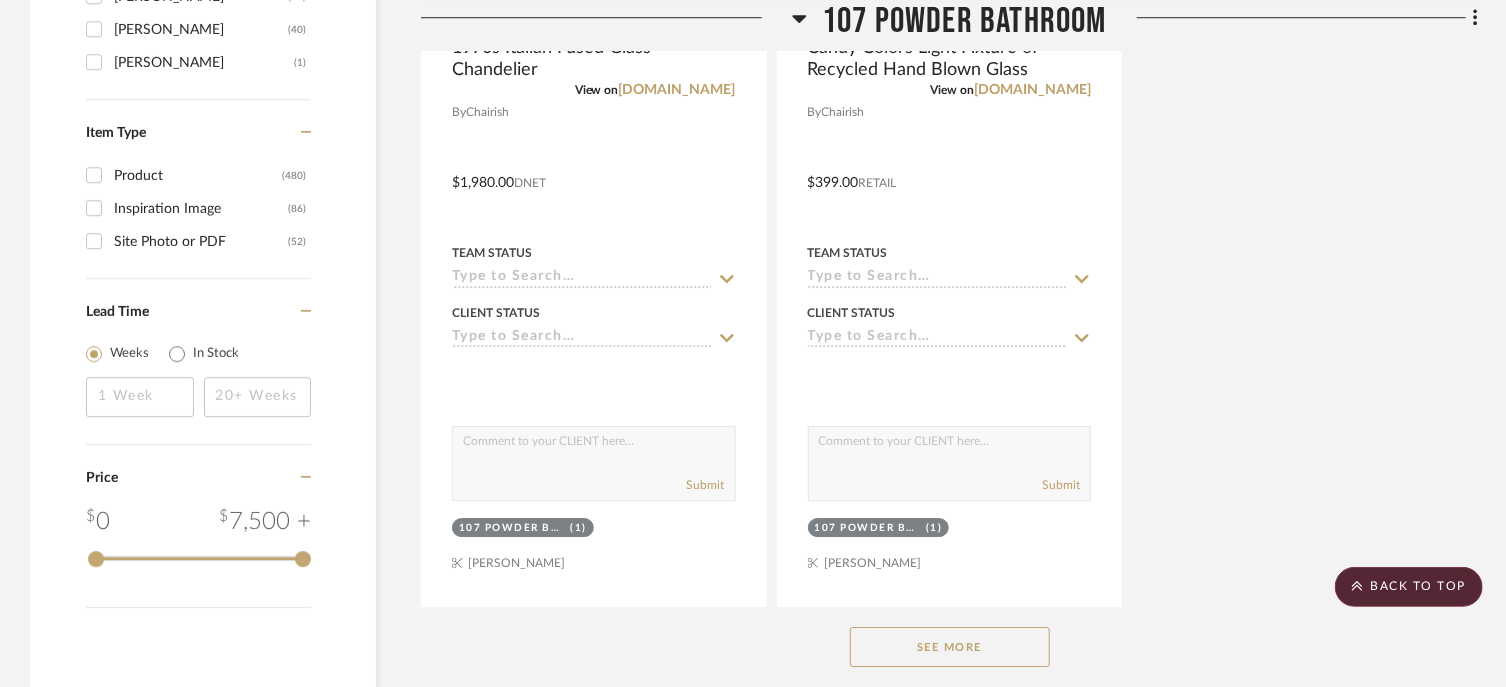 click on "See More" 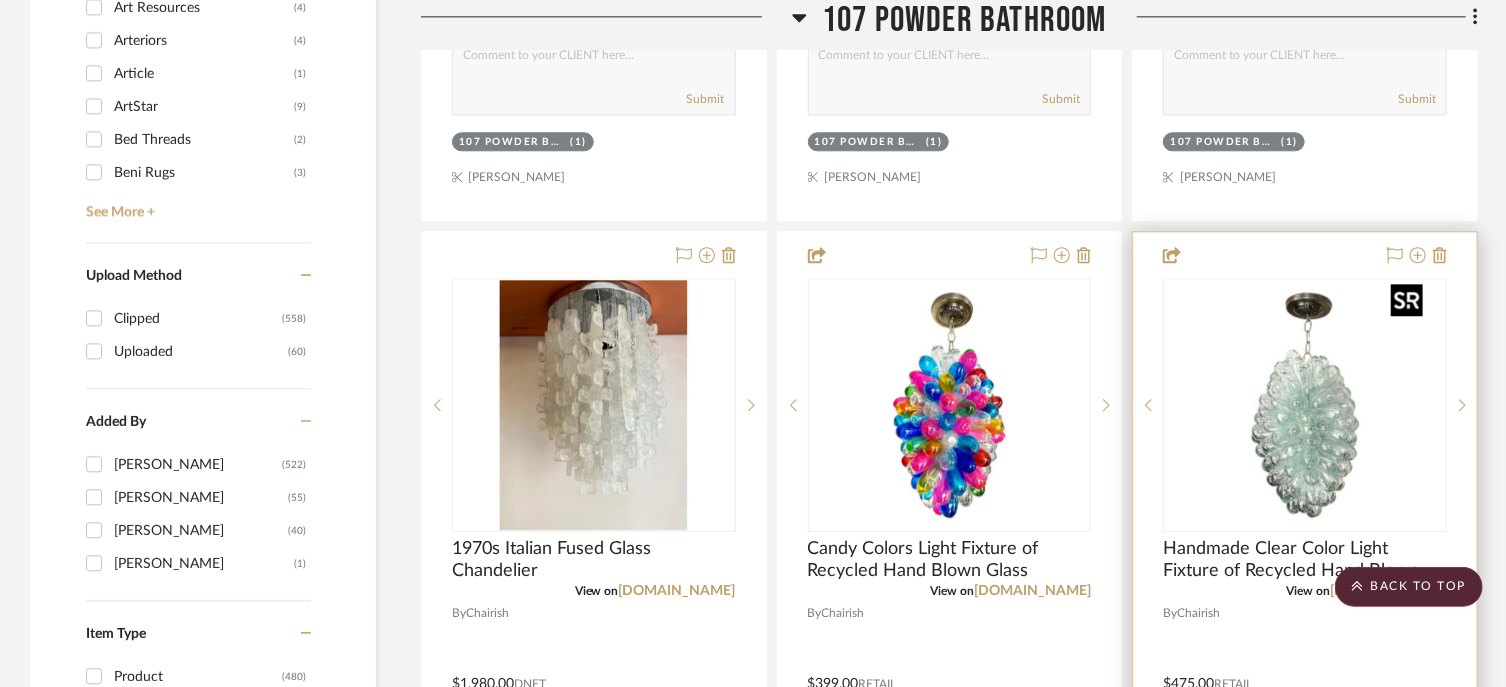 scroll, scrollTop: 2447, scrollLeft: 0, axis: vertical 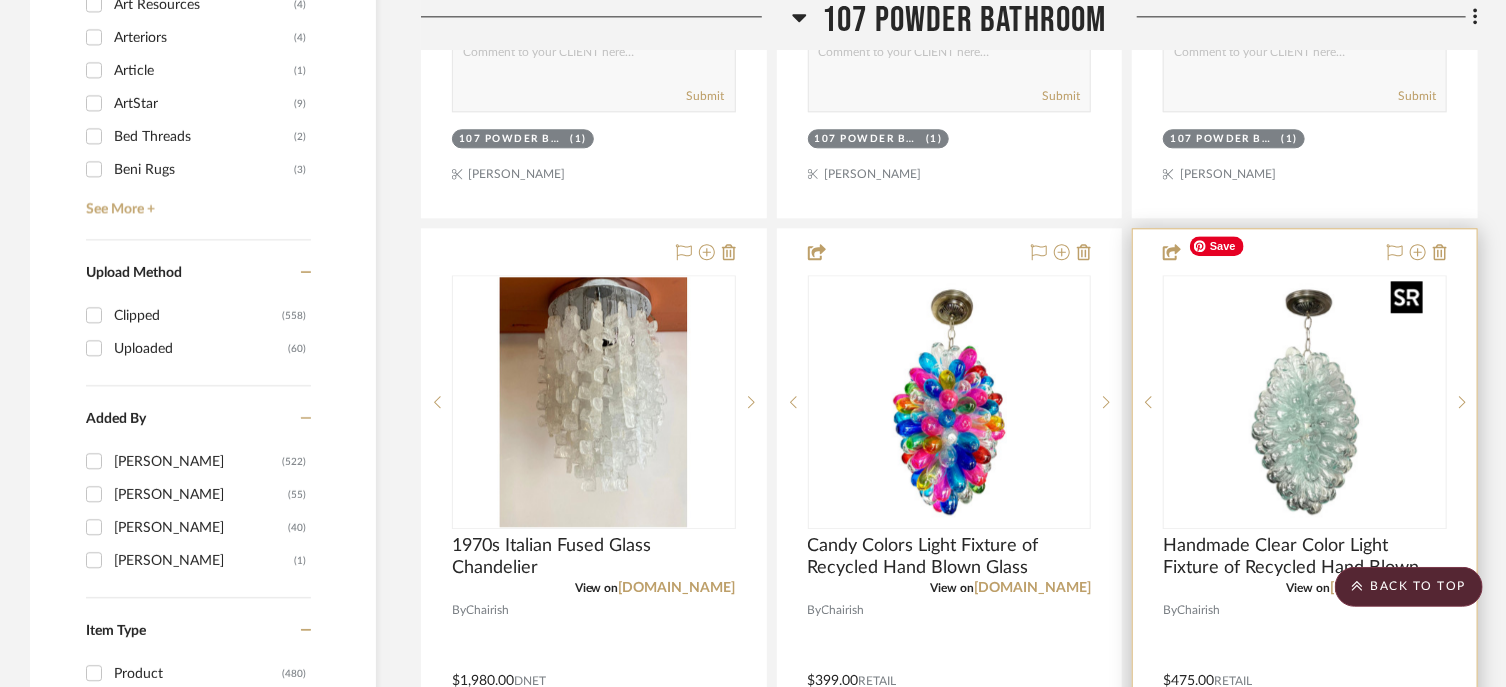type 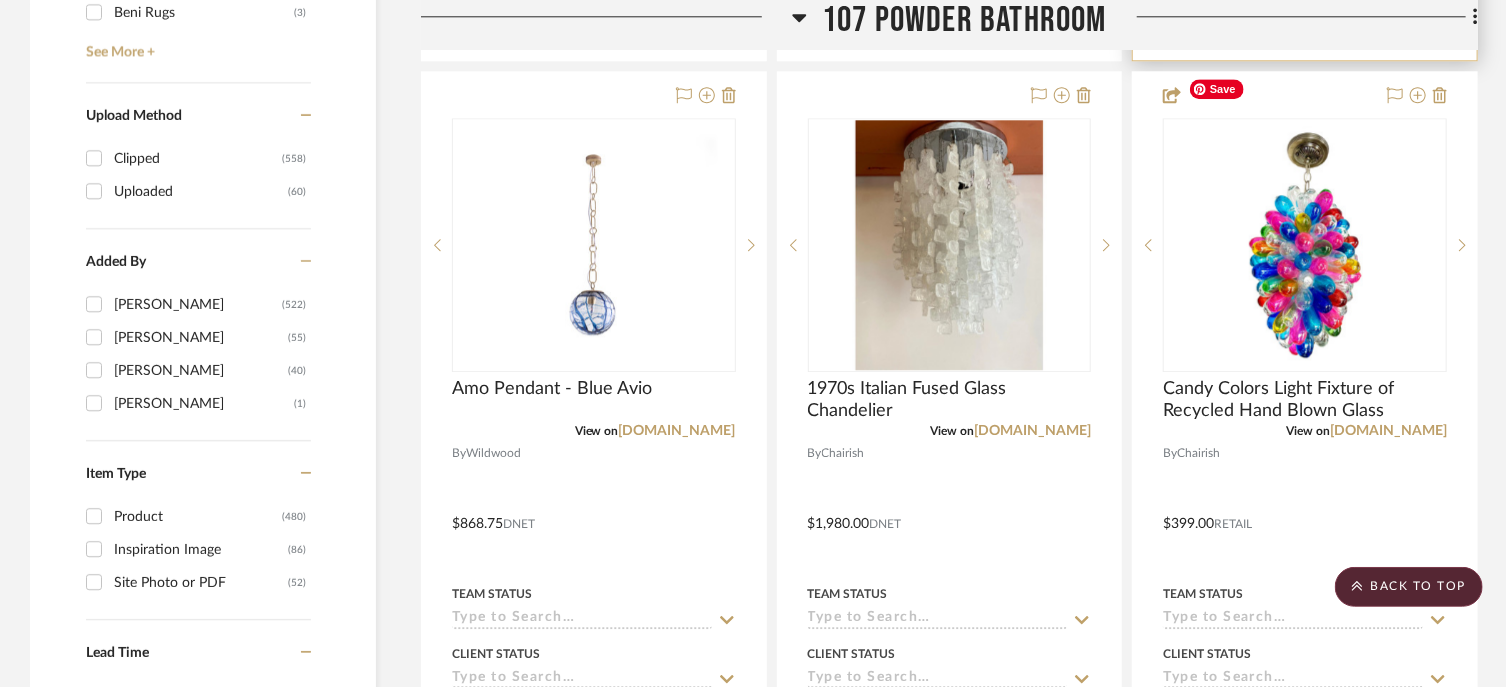 scroll, scrollTop: 2652, scrollLeft: 0, axis: vertical 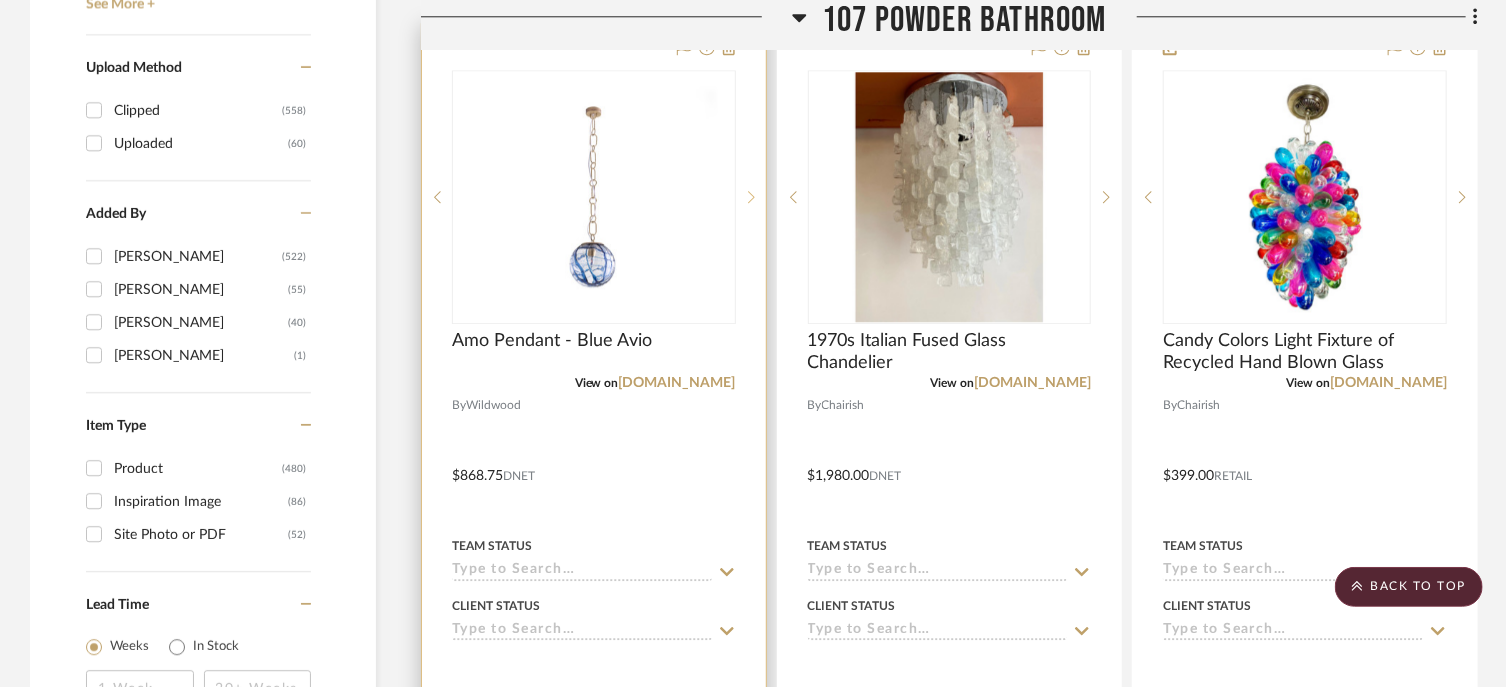 click at bounding box center [751, 197] 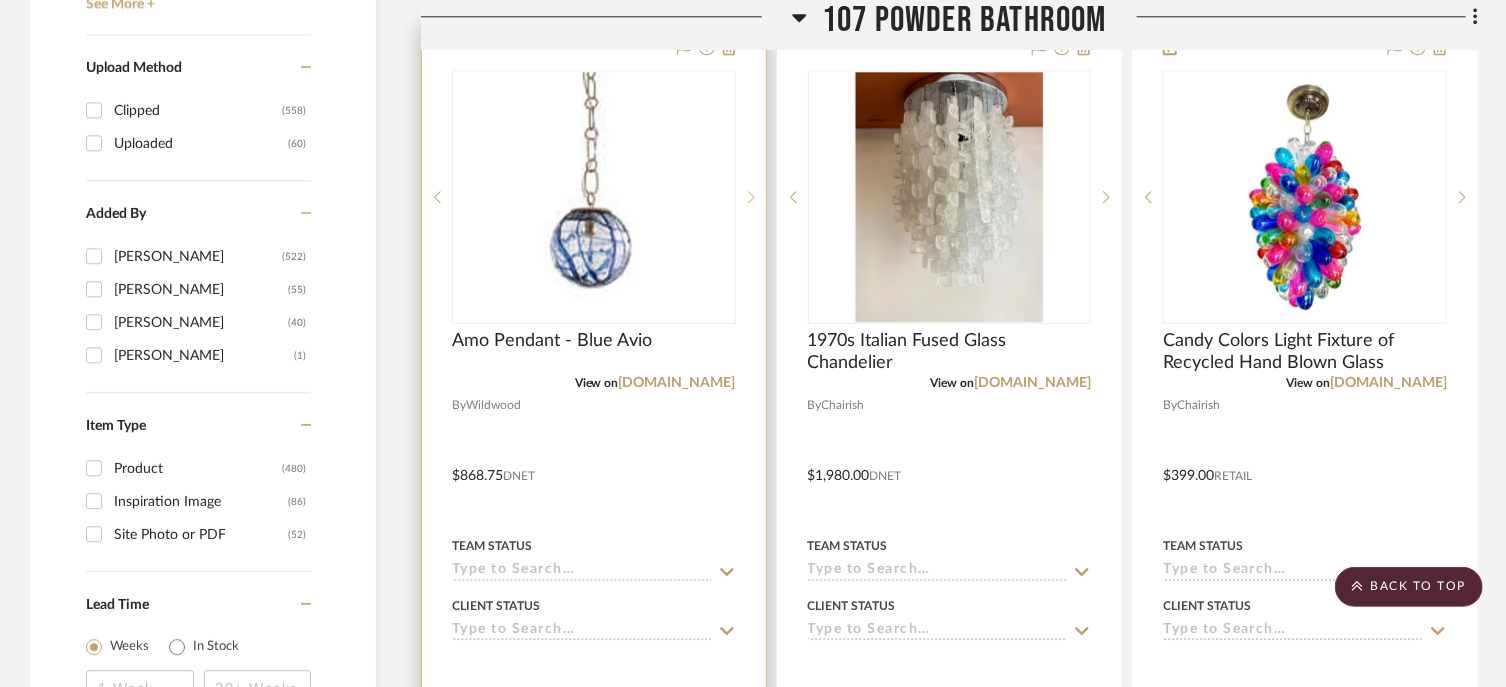 click at bounding box center (751, 197) 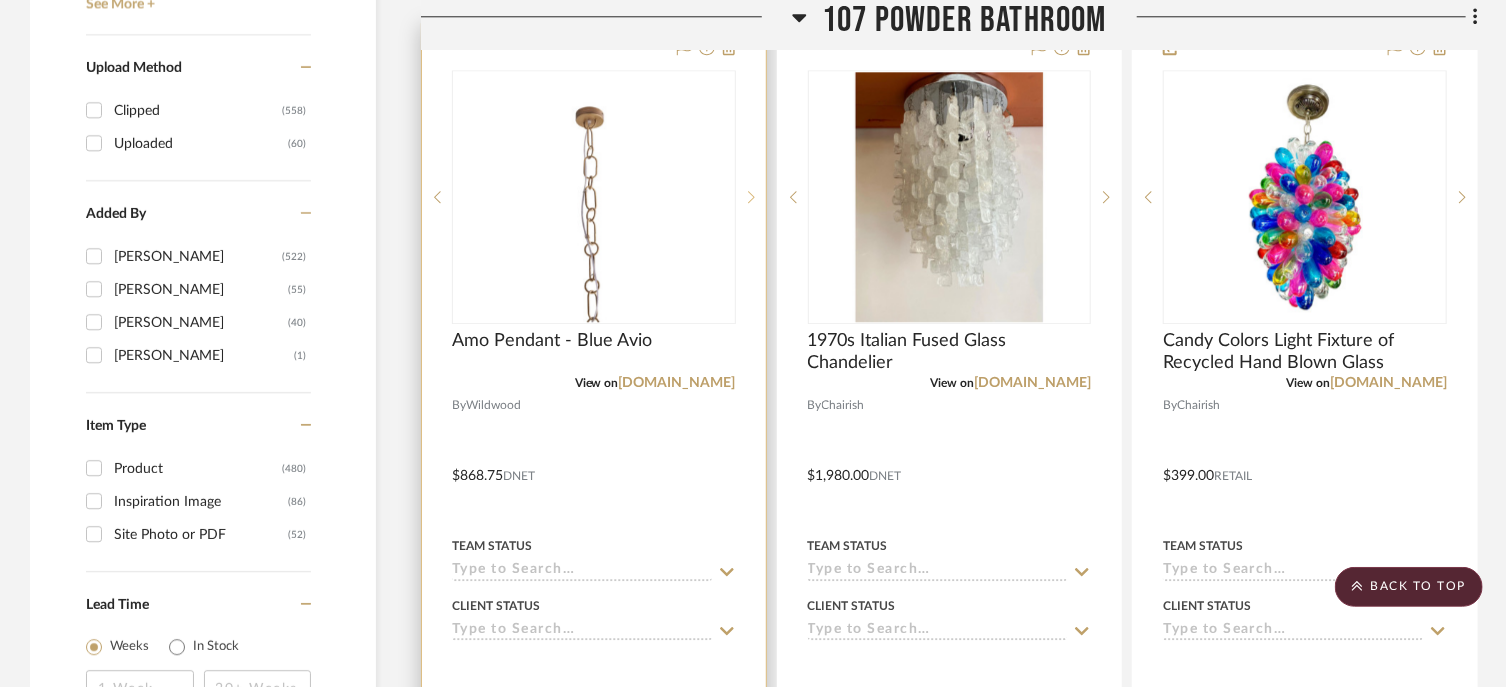 click at bounding box center (751, 197) 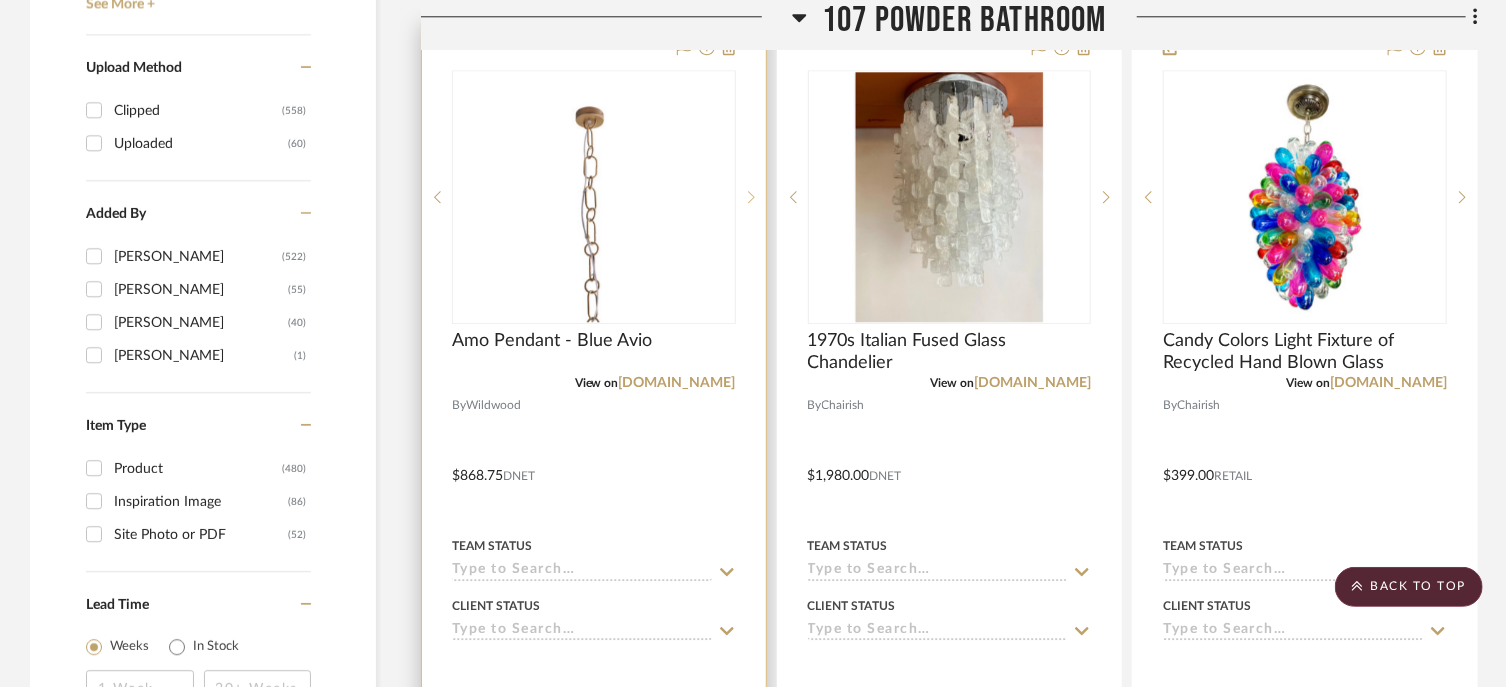 click at bounding box center (751, 197) 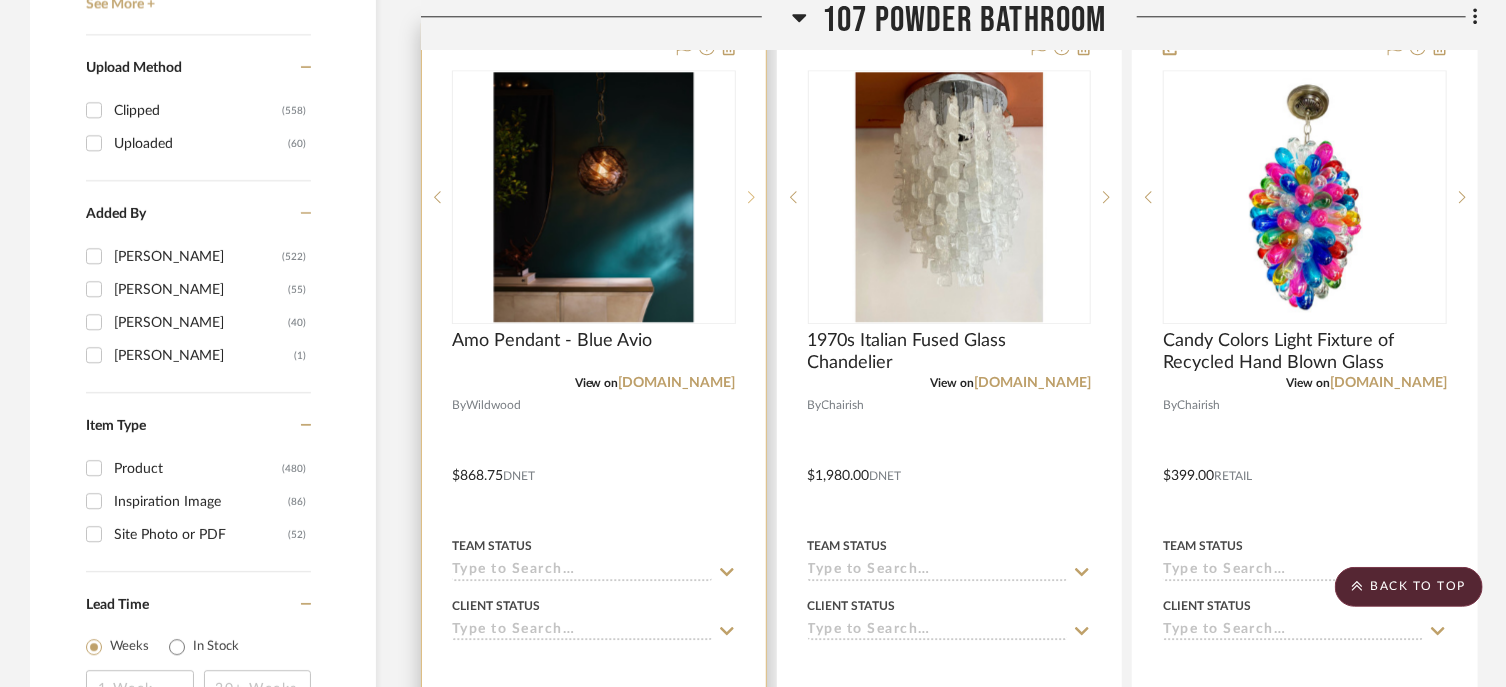 click at bounding box center (751, 197) 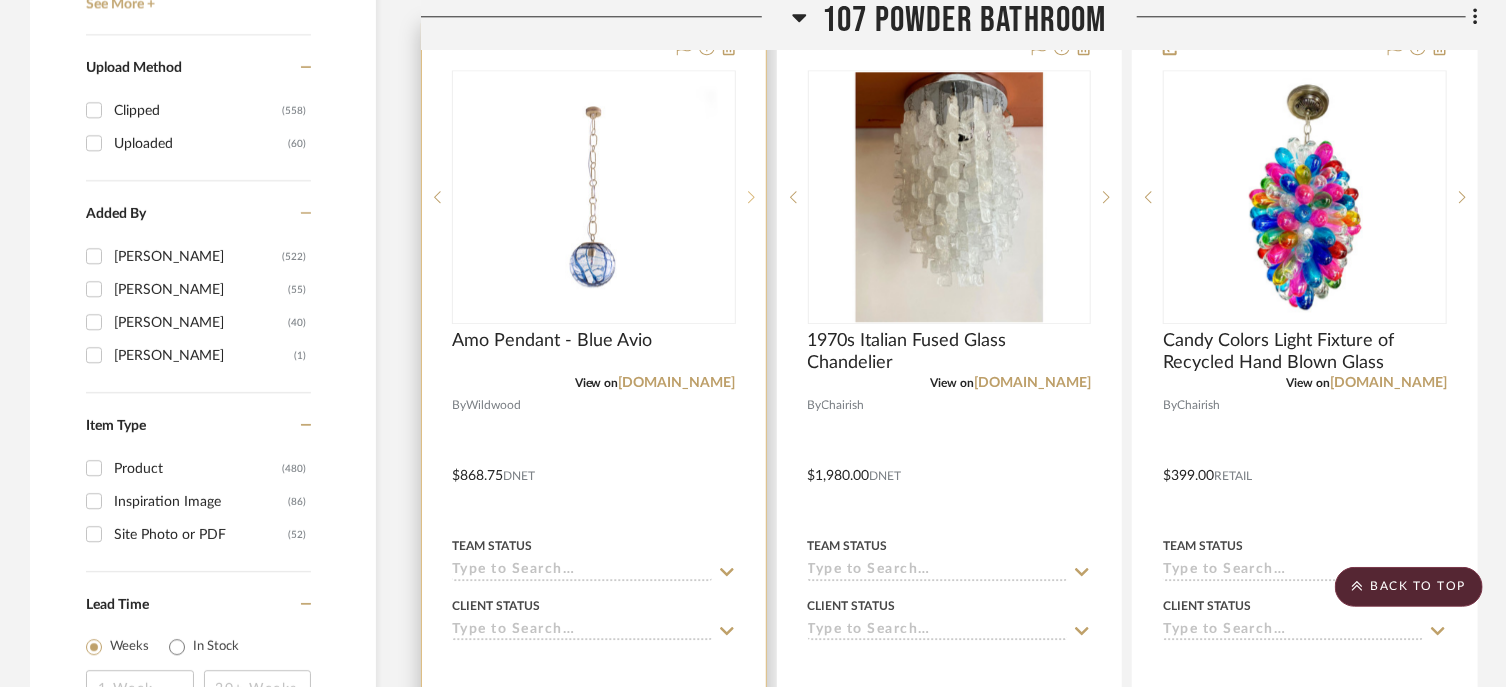 click at bounding box center [751, 197] 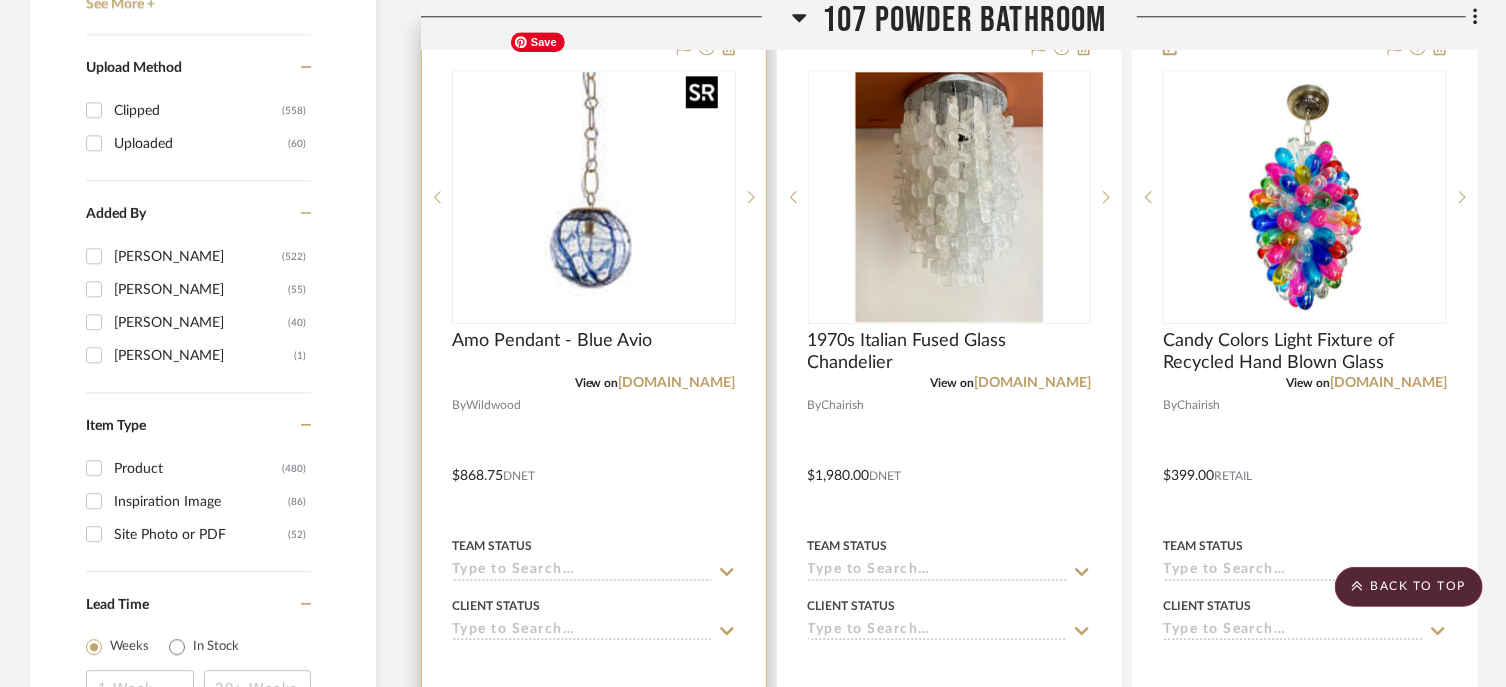 click at bounding box center (594, 197) 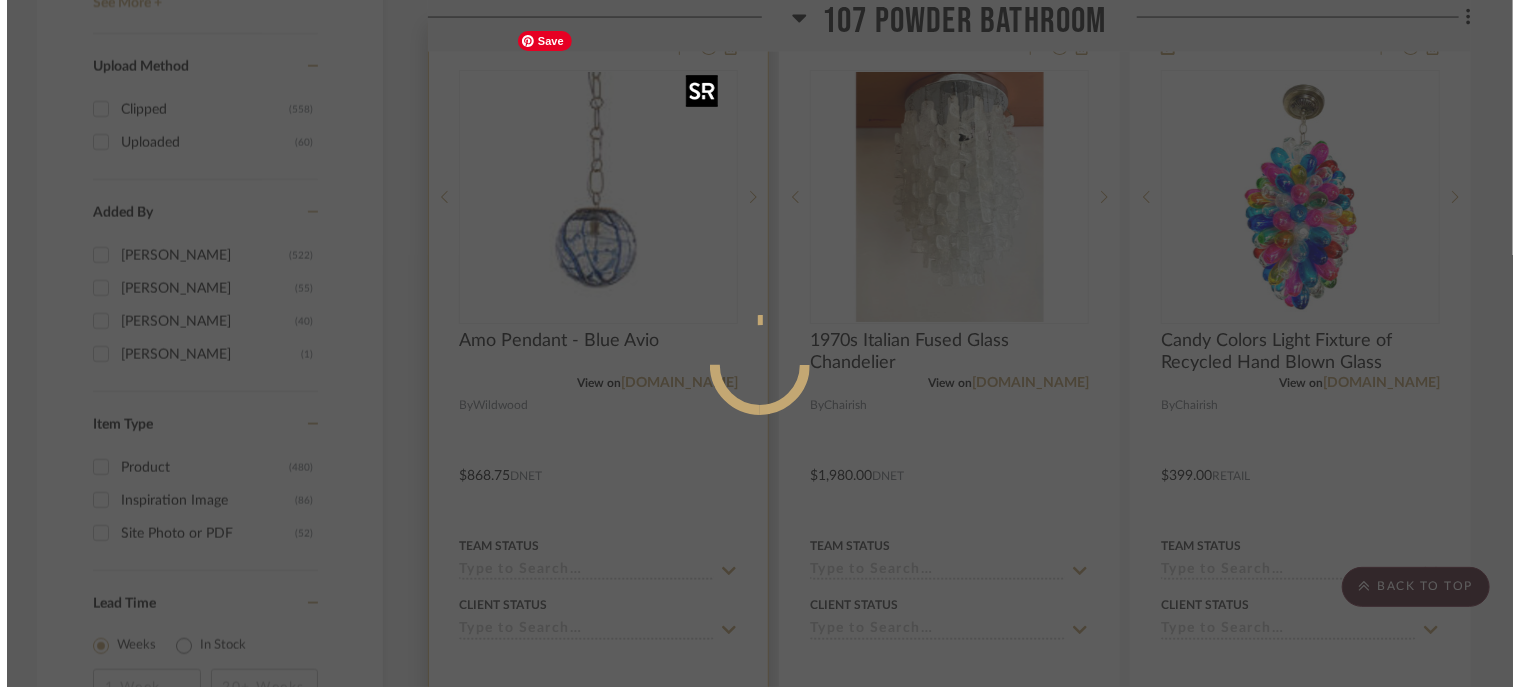 scroll, scrollTop: 0, scrollLeft: 0, axis: both 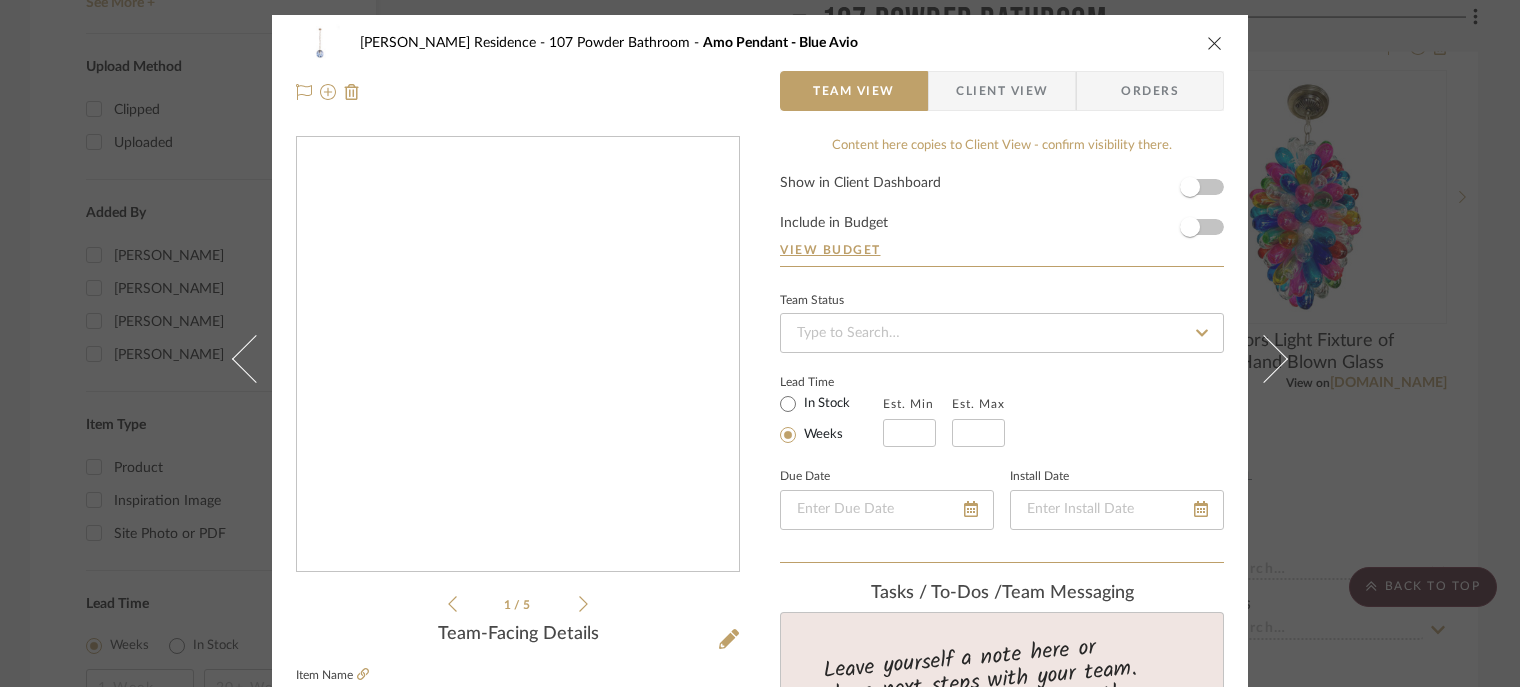drag, startPoint x: 519, startPoint y: 427, endPoint x: 339, endPoint y: 449, distance: 181.33946 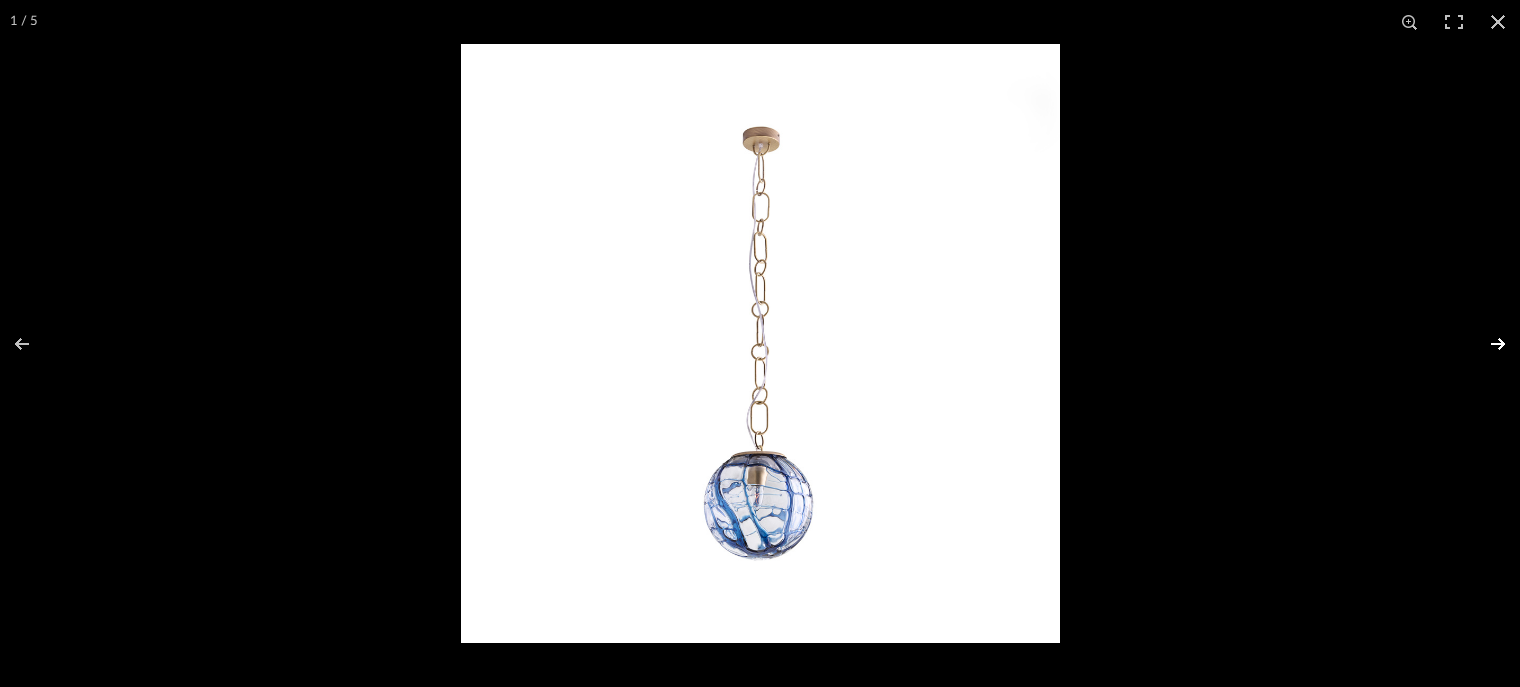 click at bounding box center (1485, 344) 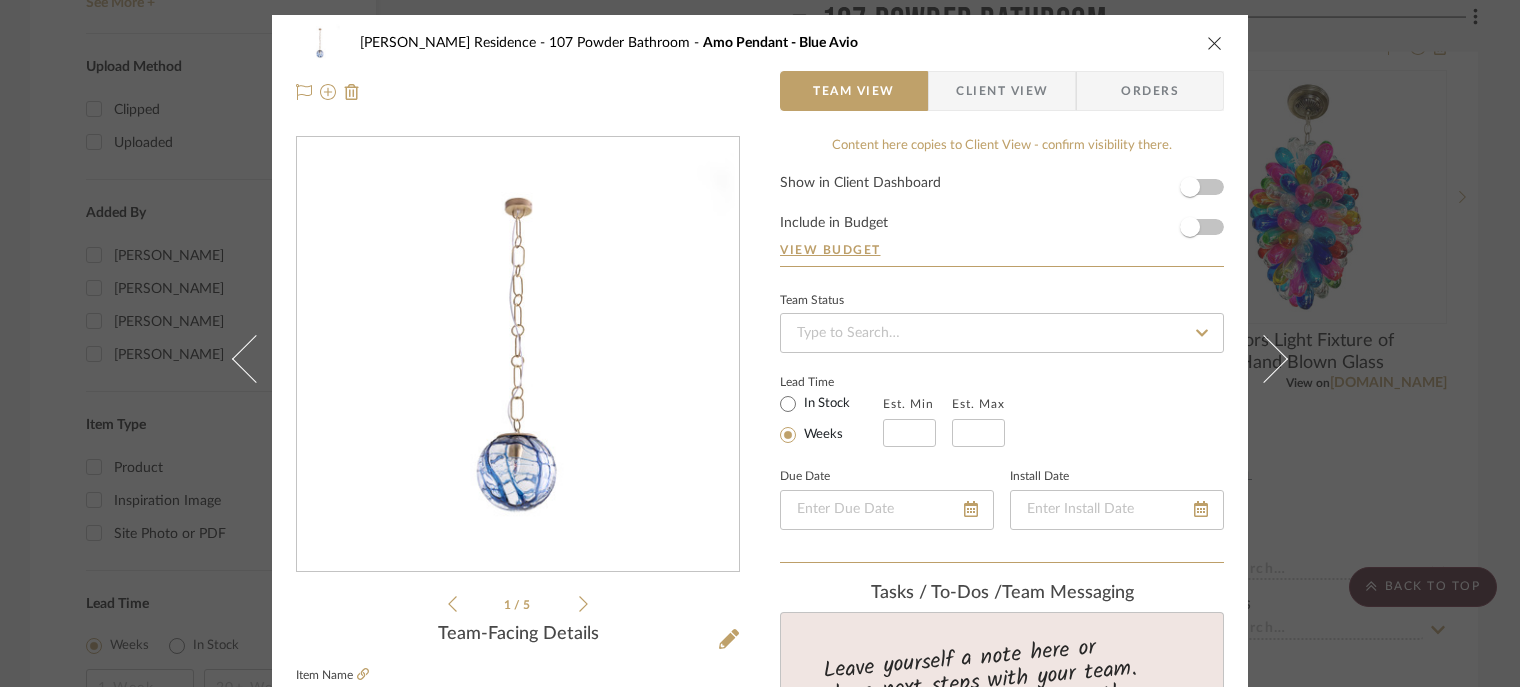 click at bounding box center (1215, 43) 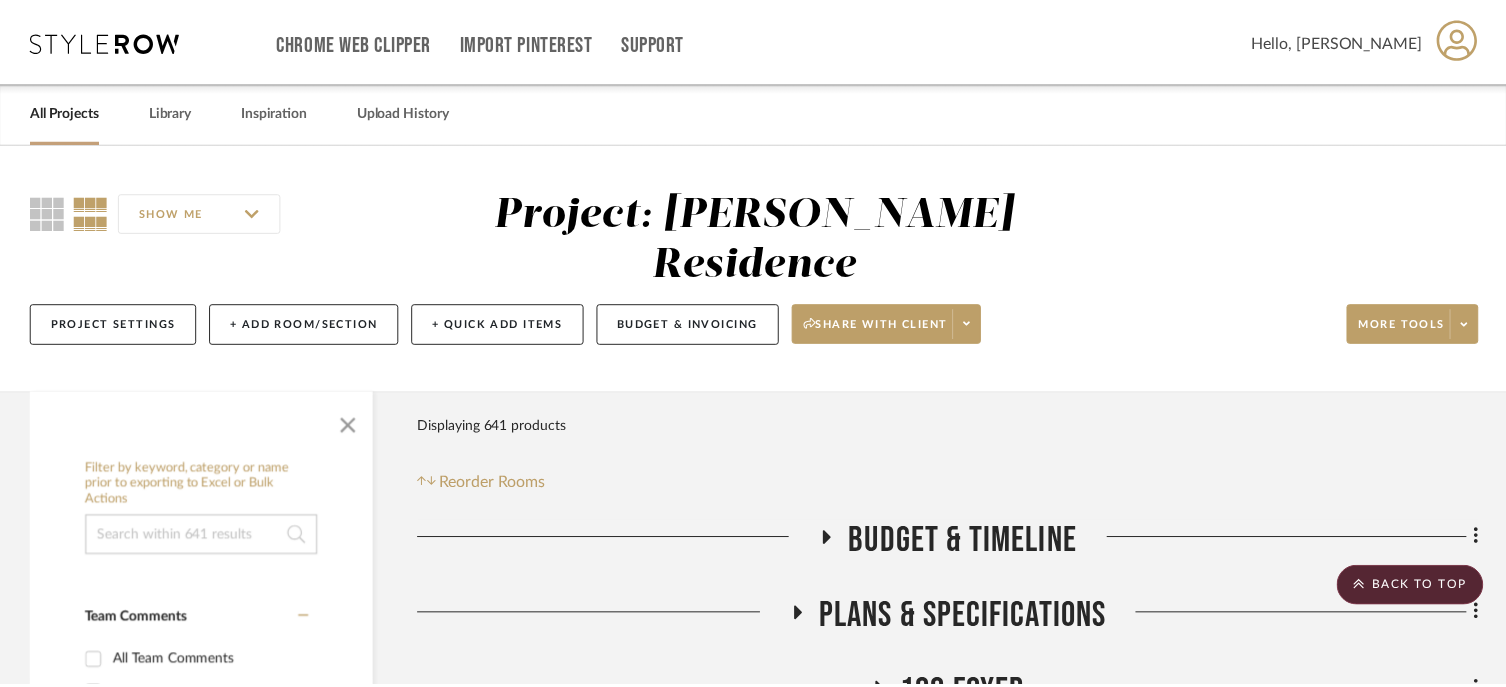scroll, scrollTop: 2652, scrollLeft: 0, axis: vertical 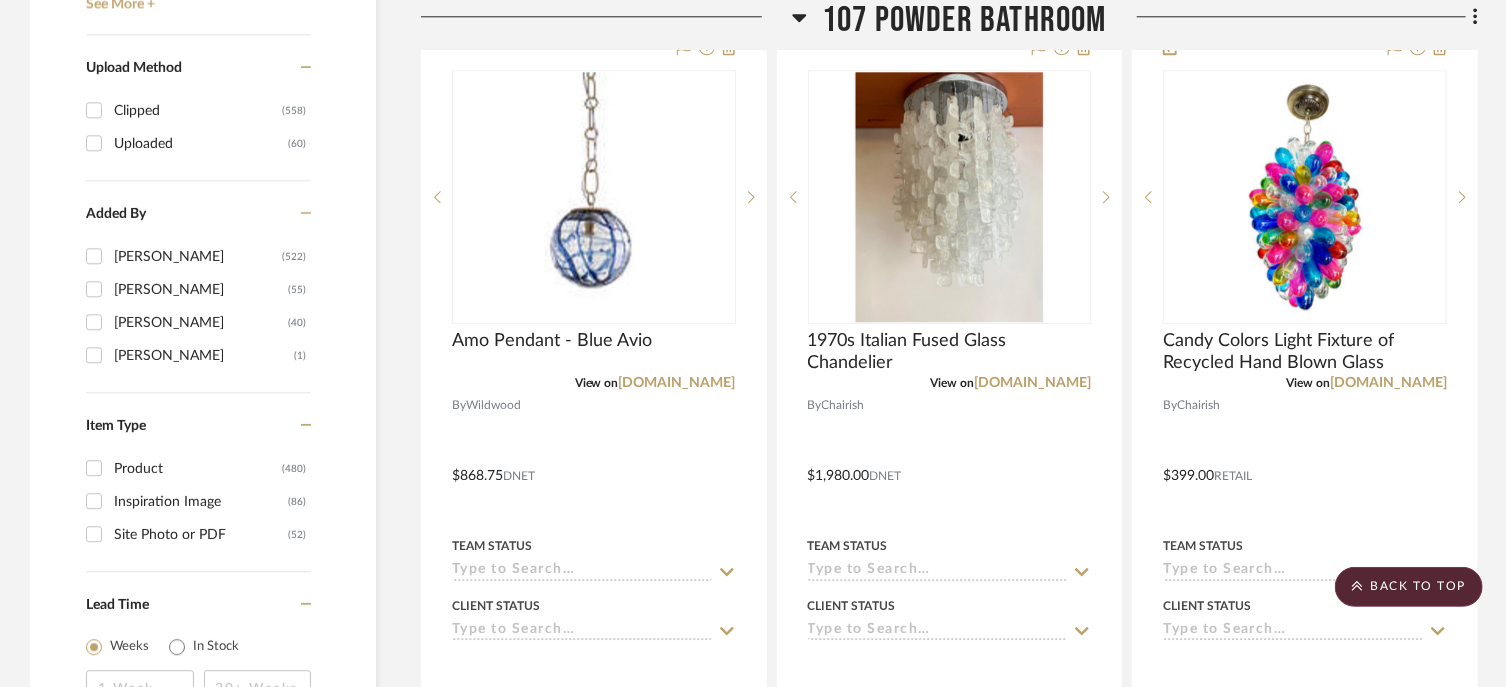 click on "107 Powder Bathroom" 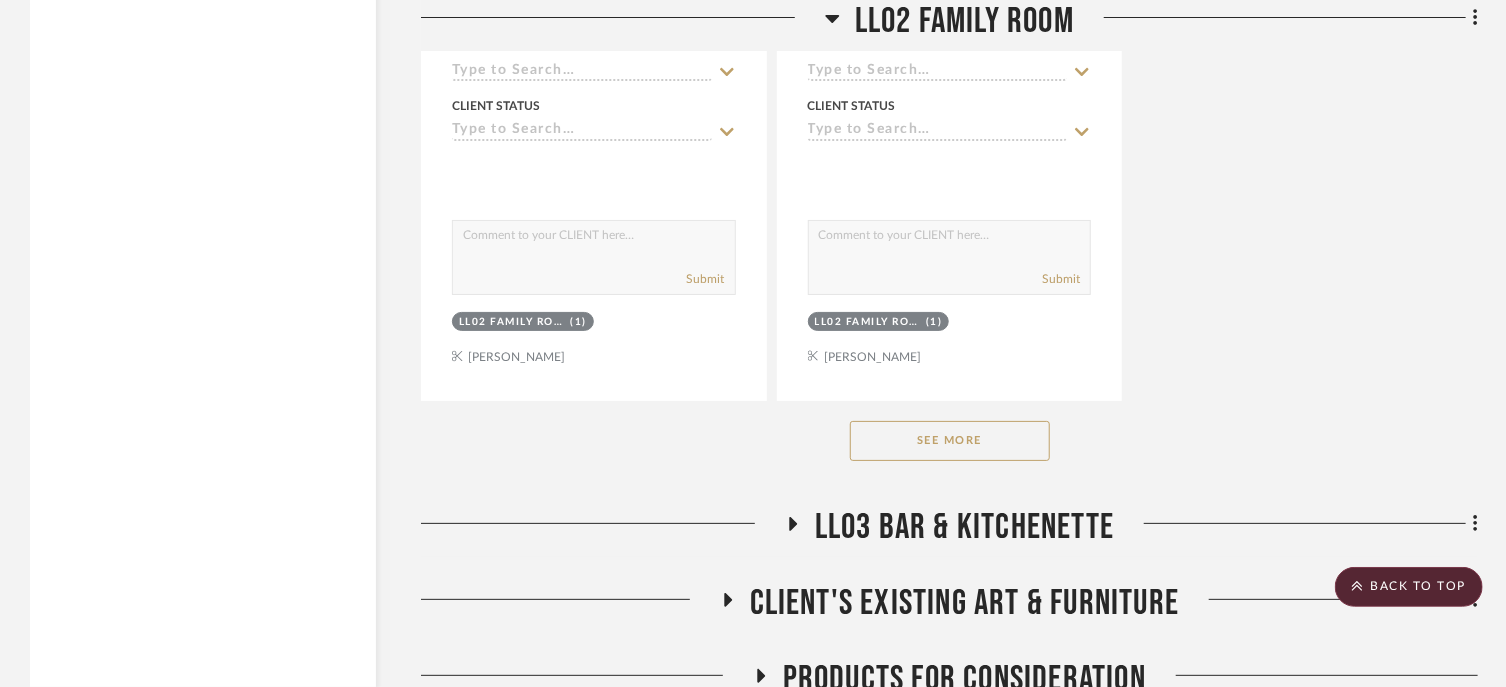scroll, scrollTop: 3767, scrollLeft: 0, axis: vertical 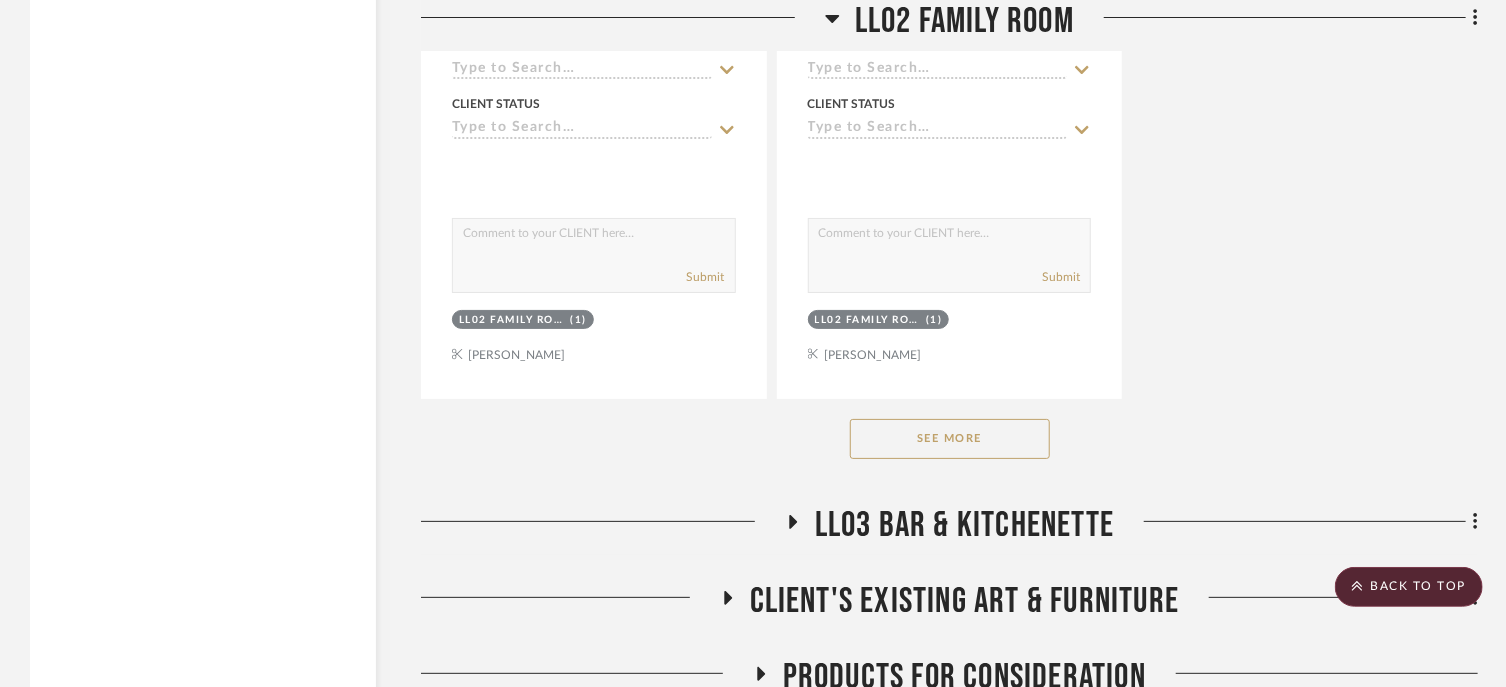 click on "See More" 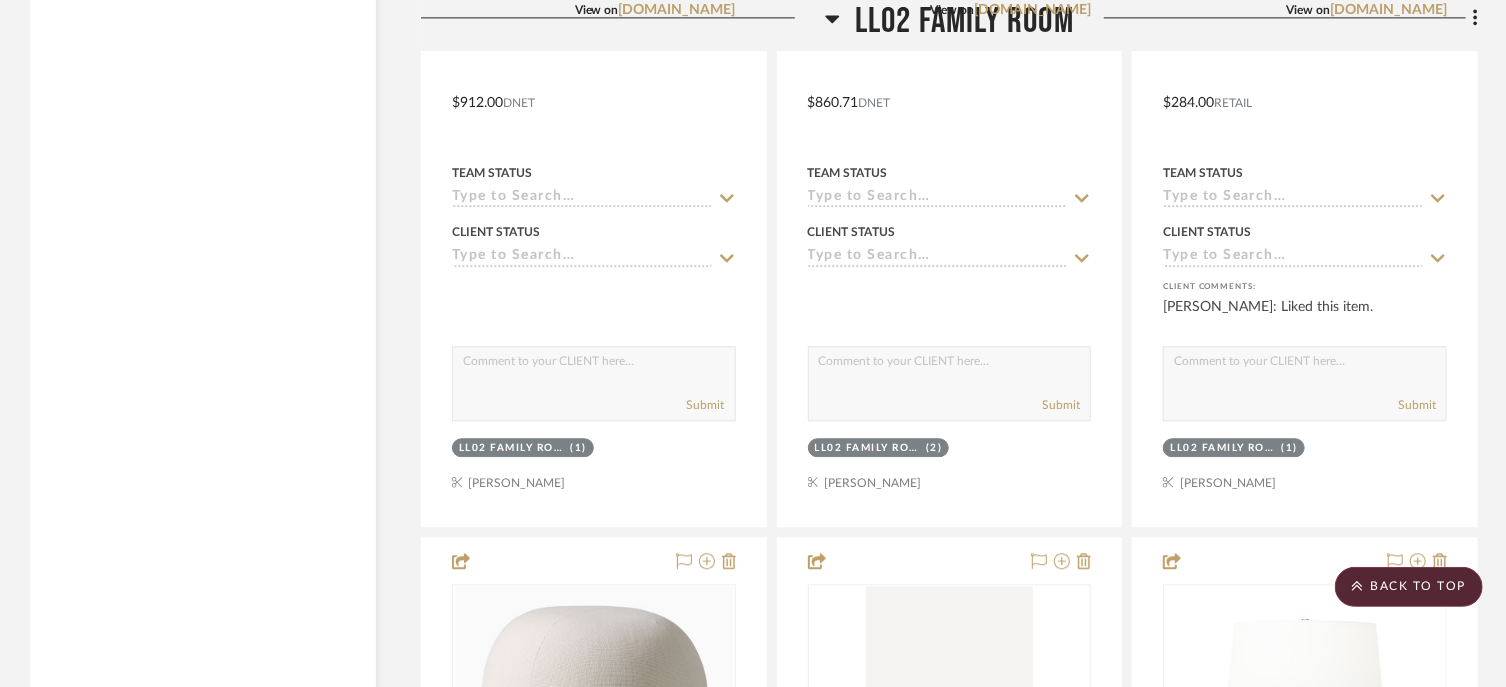 scroll, scrollTop: 9972, scrollLeft: 0, axis: vertical 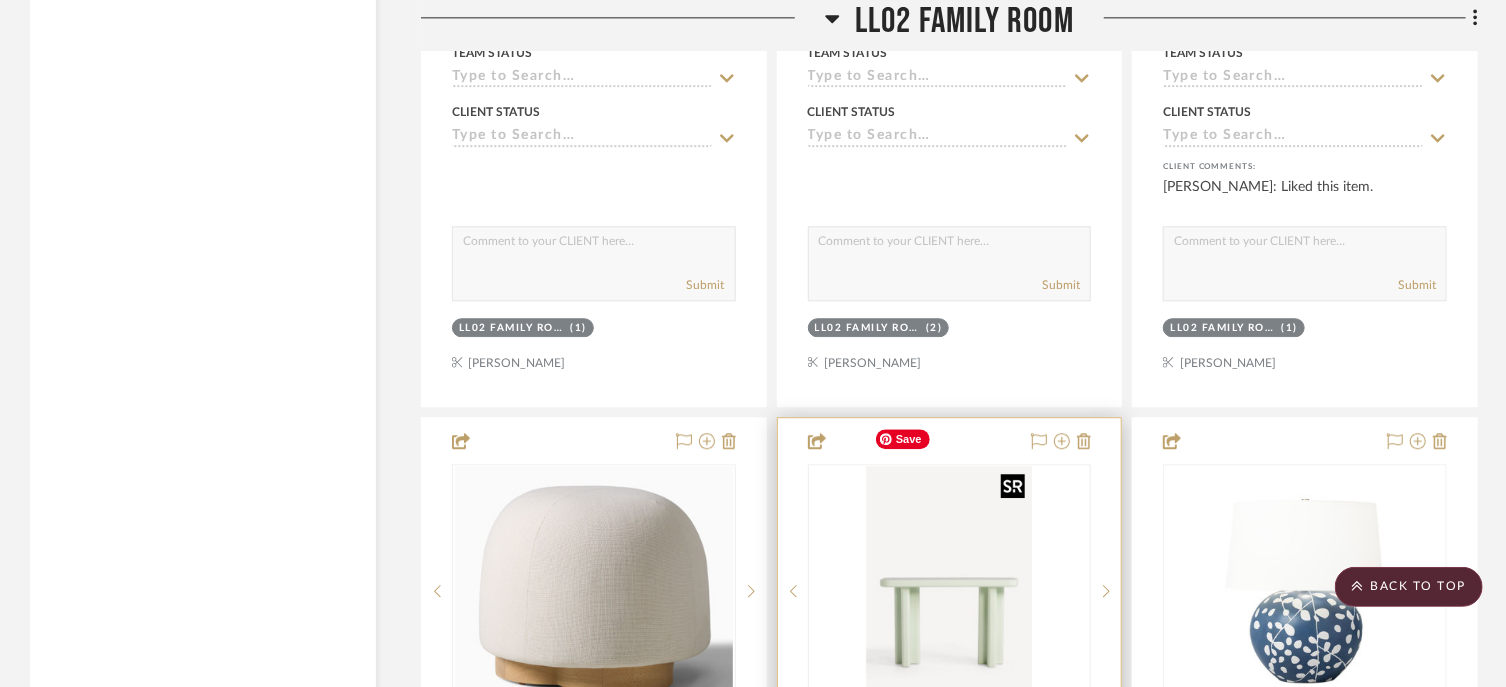 click at bounding box center (0, 0) 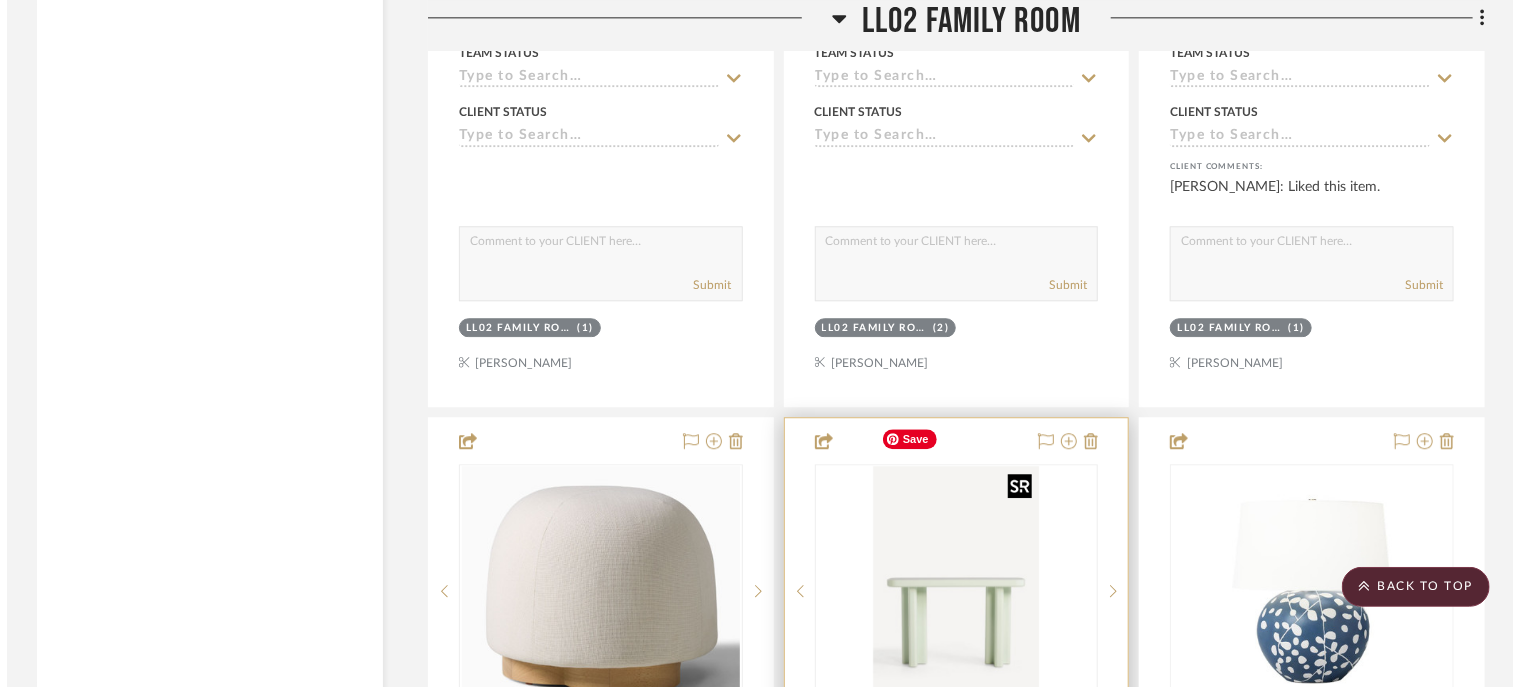 scroll, scrollTop: 0, scrollLeft: 0, axis: both 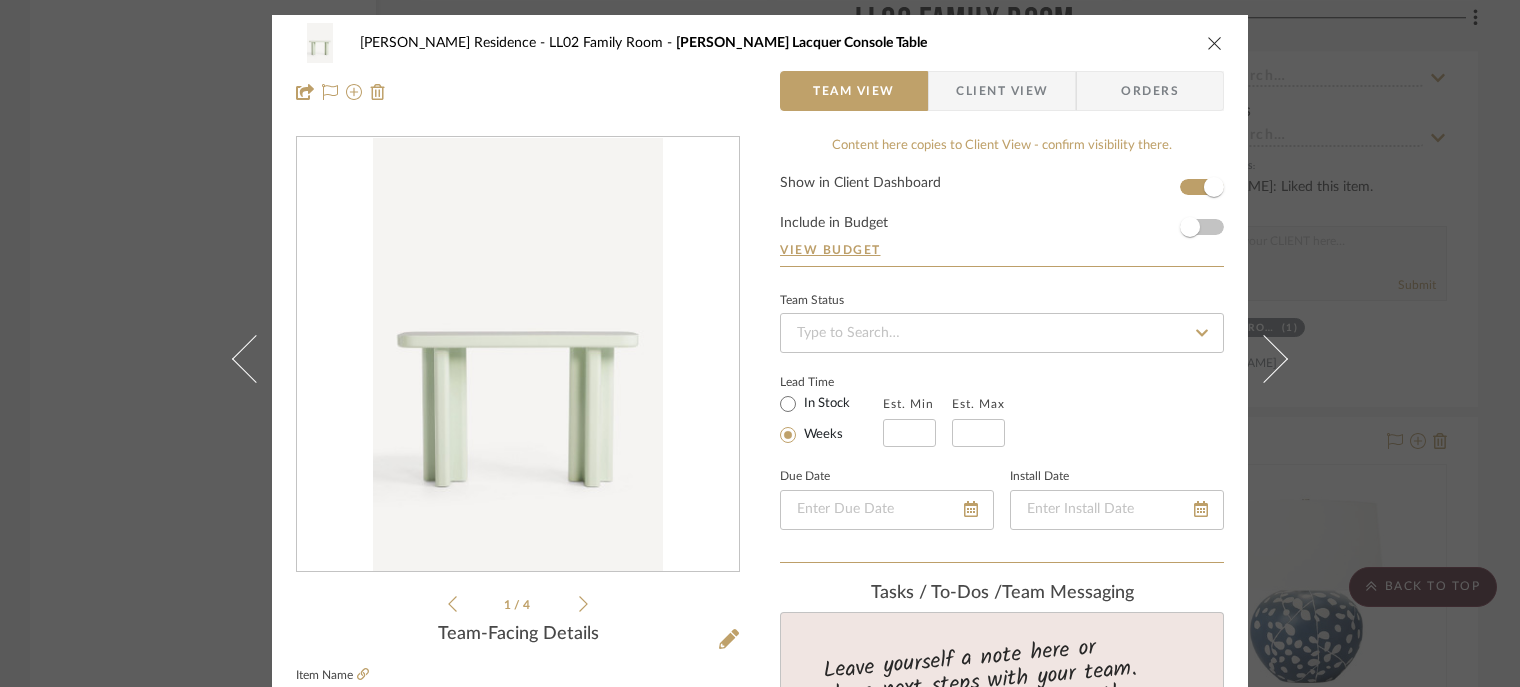 click at bounding box center (1215, 43) 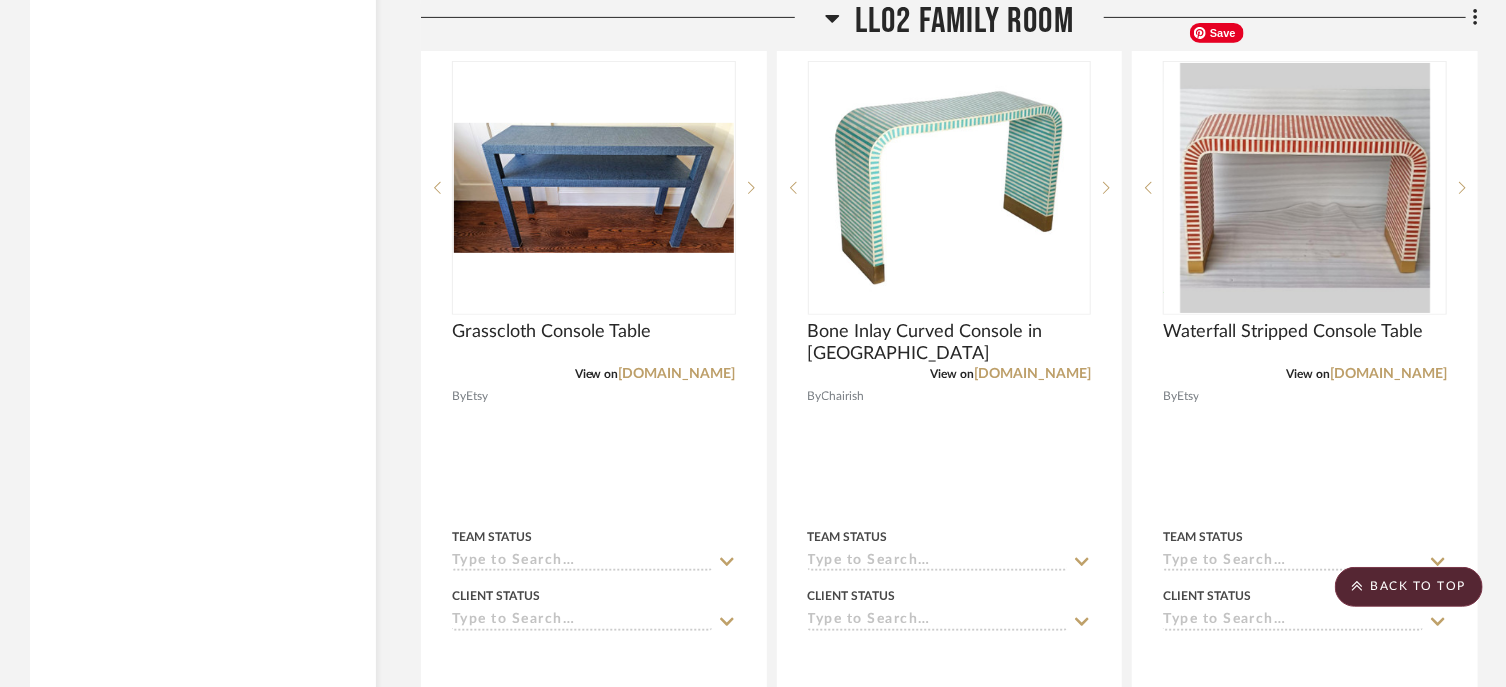 scroll, scrollTop: 4192, scrollLeft: 0, axis: vertical 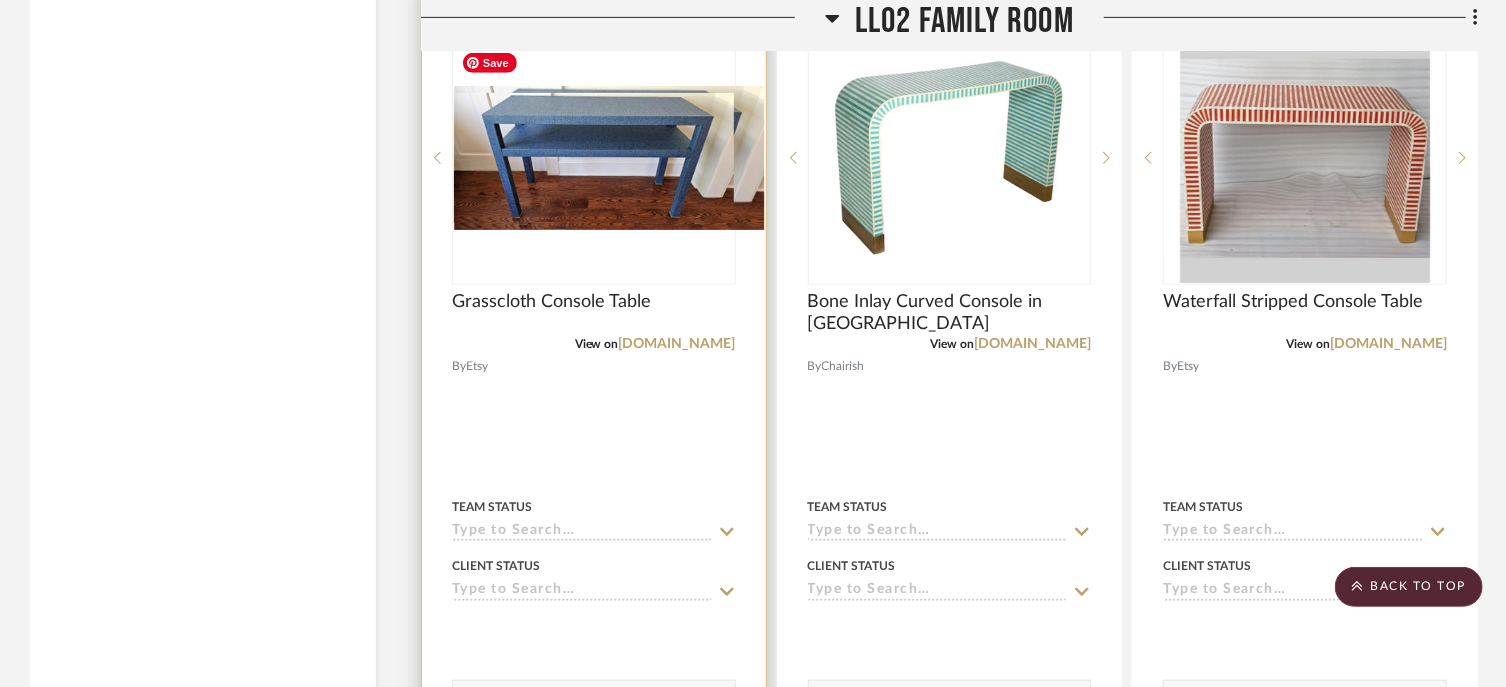 click at bounding box center [609, 158] 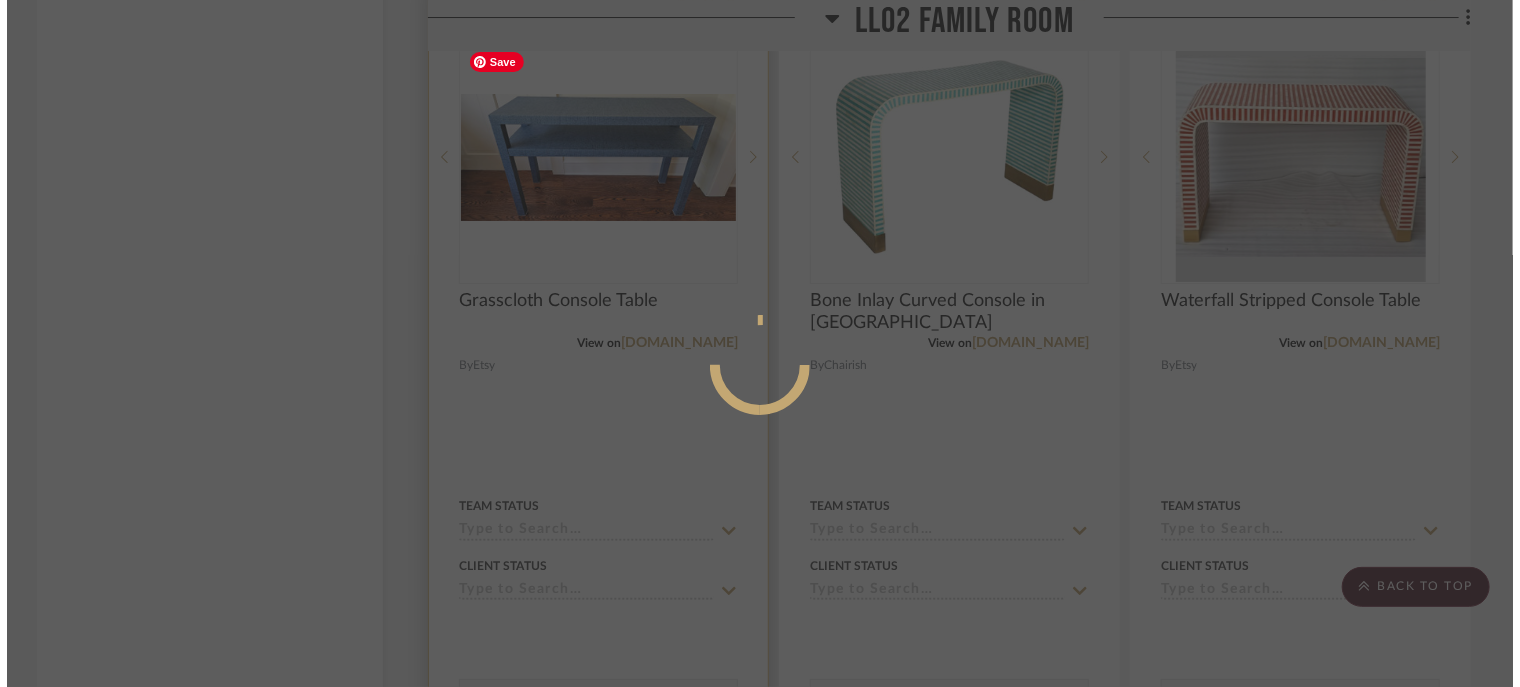 scroll, scrollTop: 0, scrollLeft: 0, axis: both 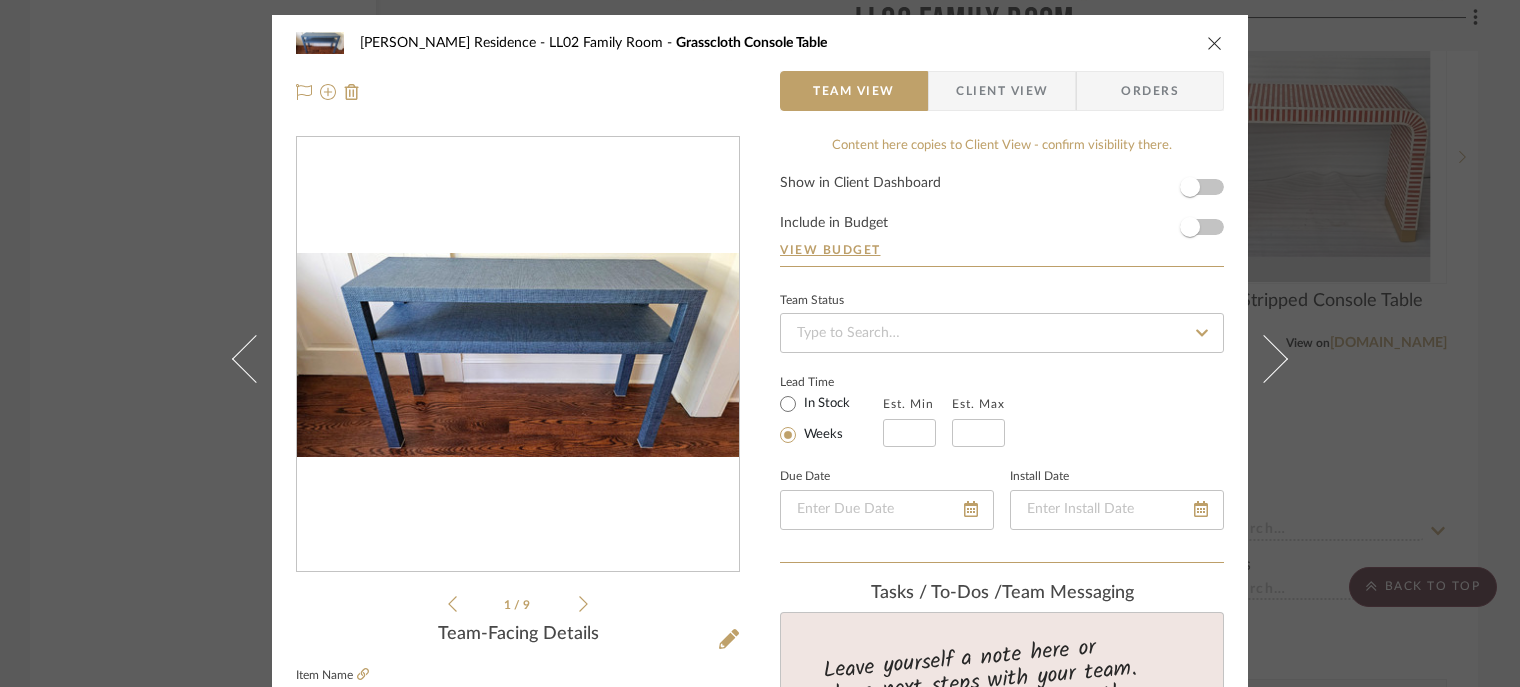 click 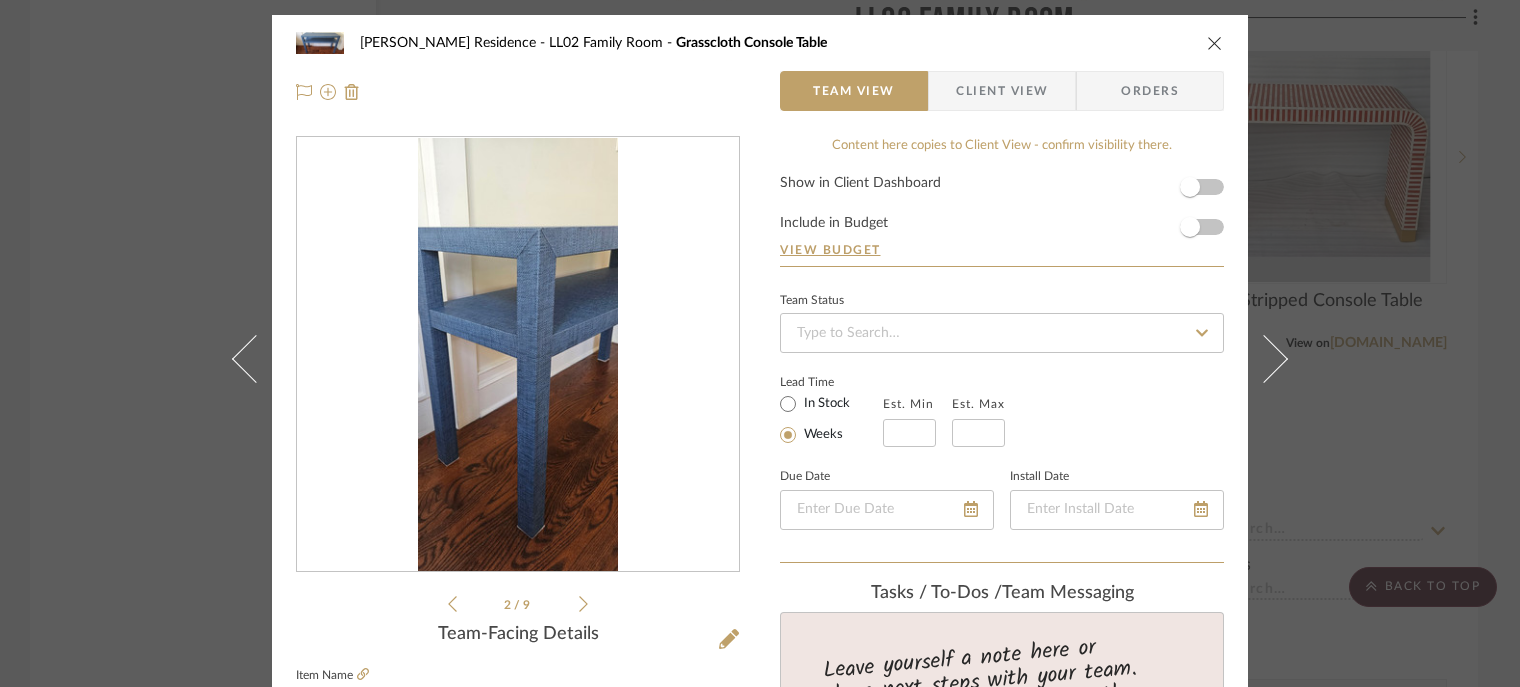 click 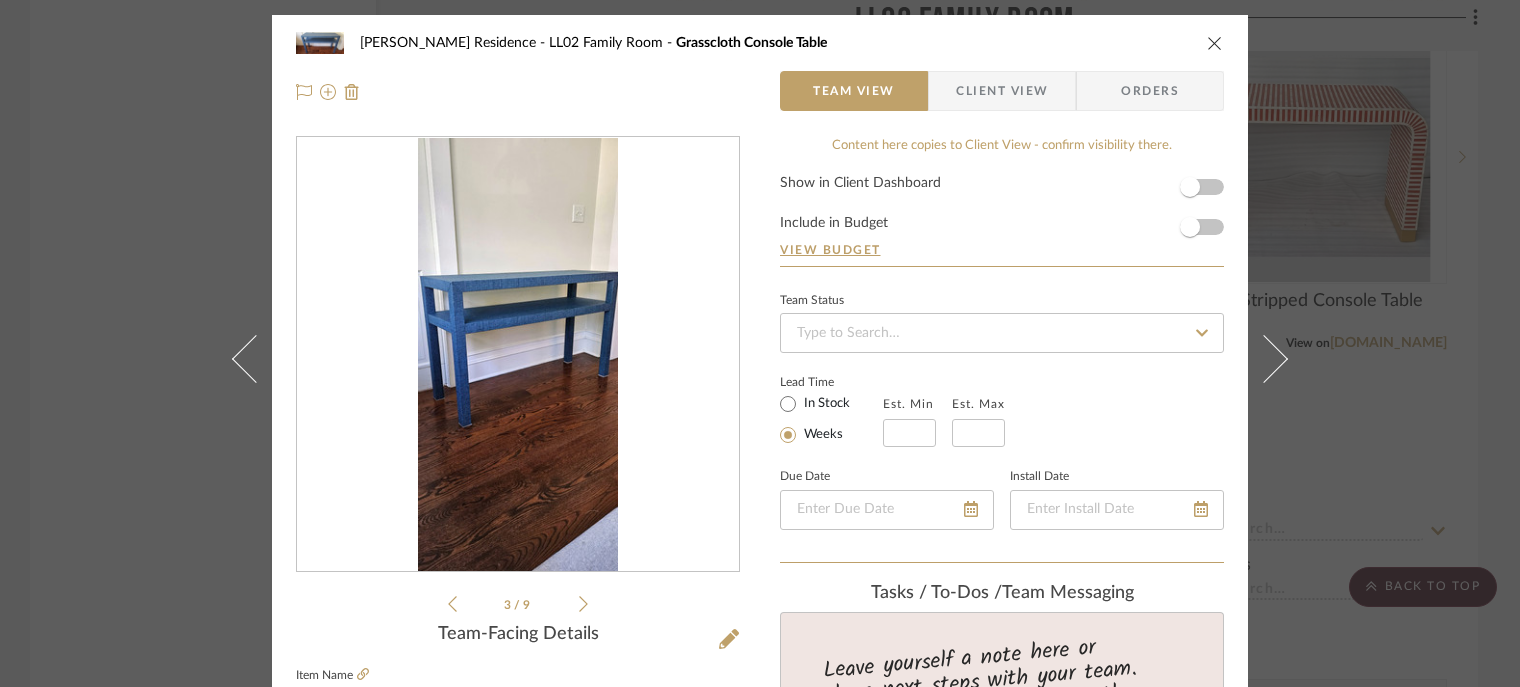 click 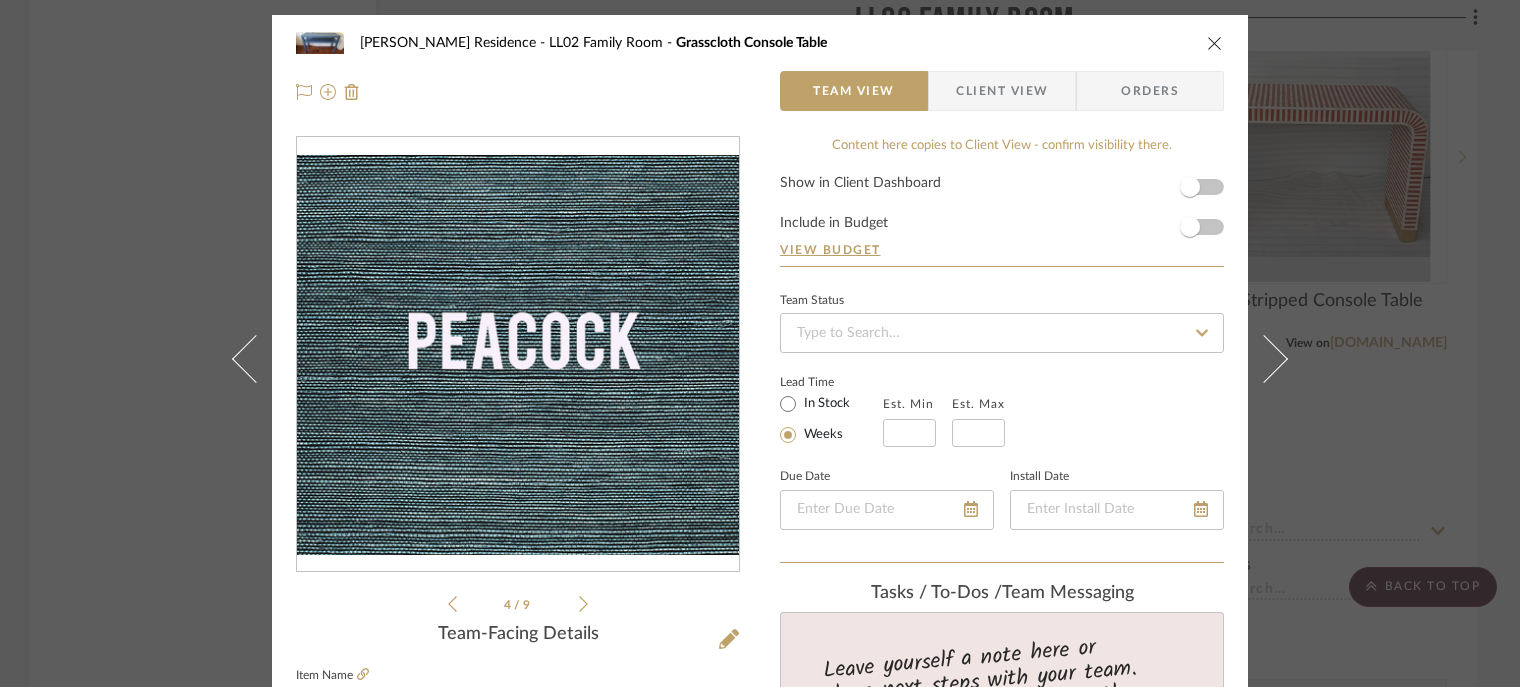 click 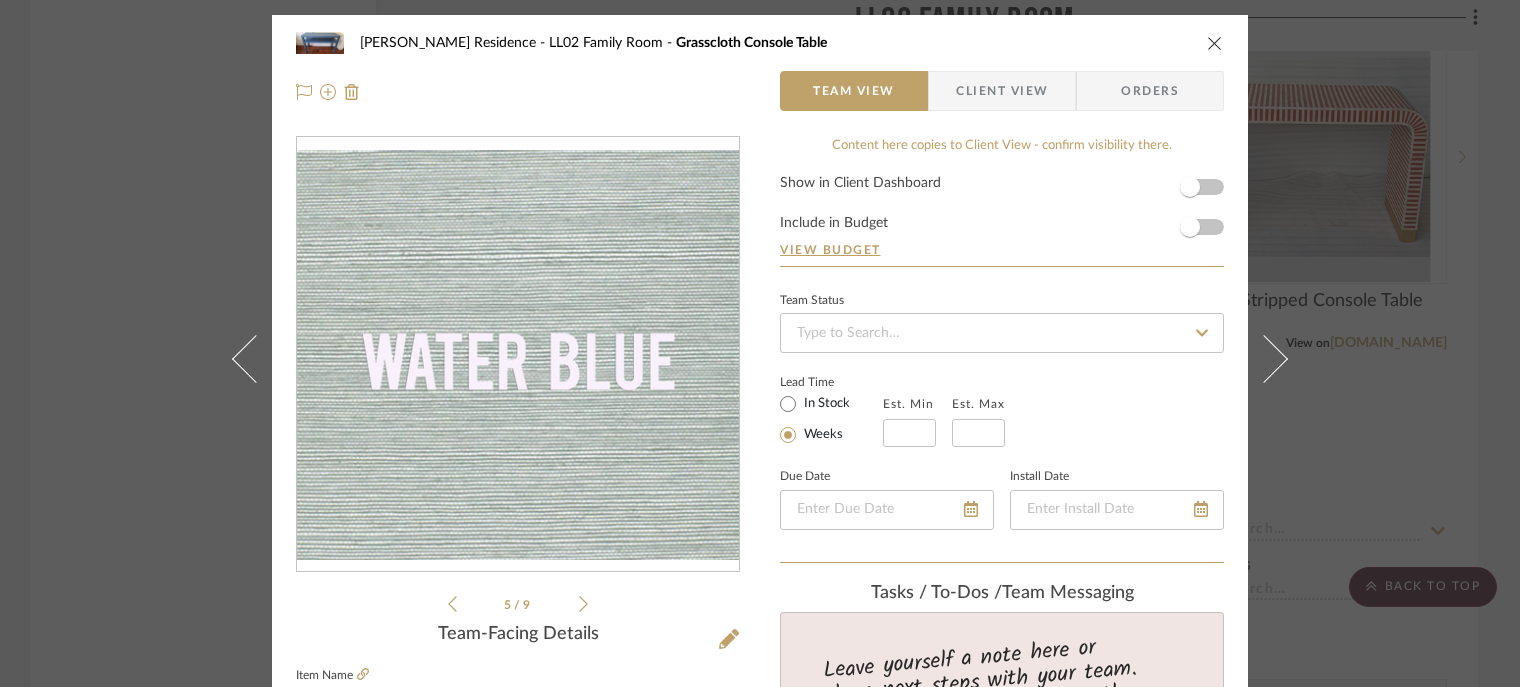 click 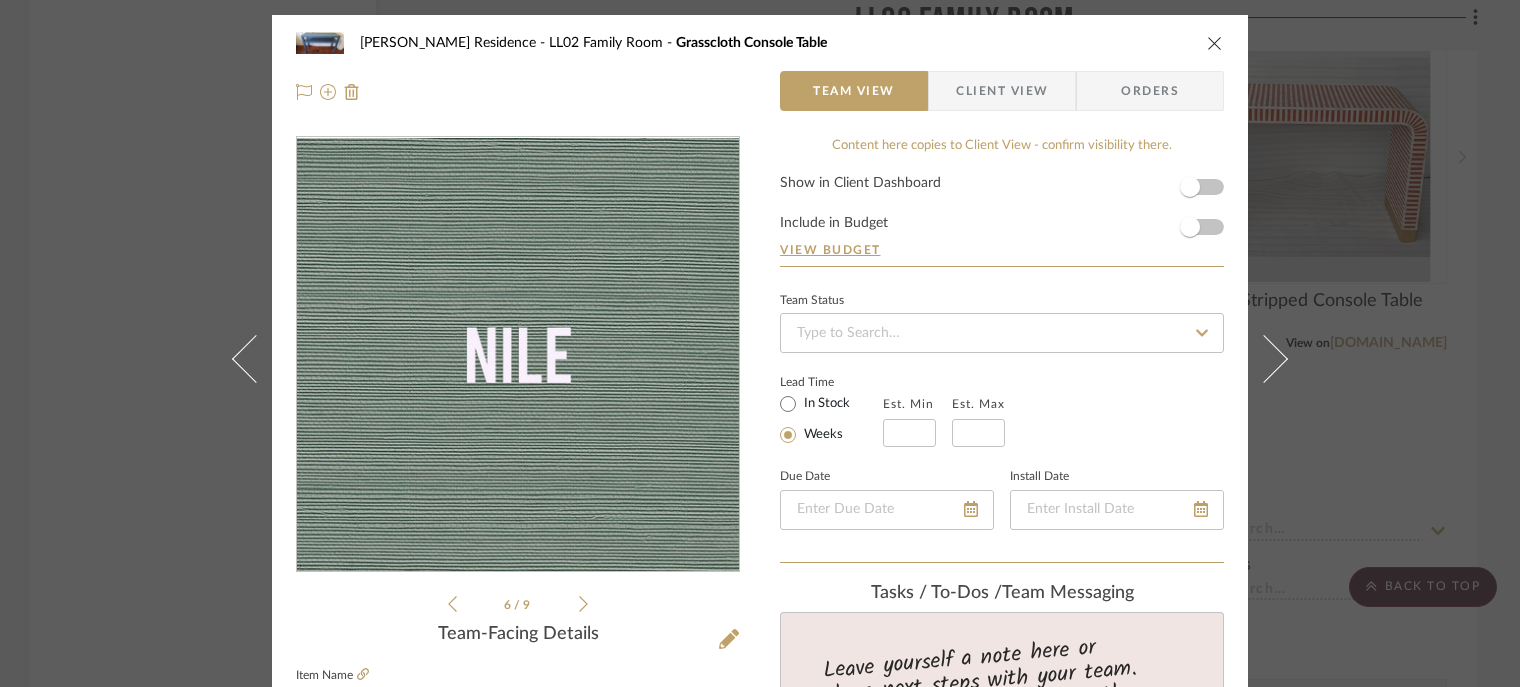click 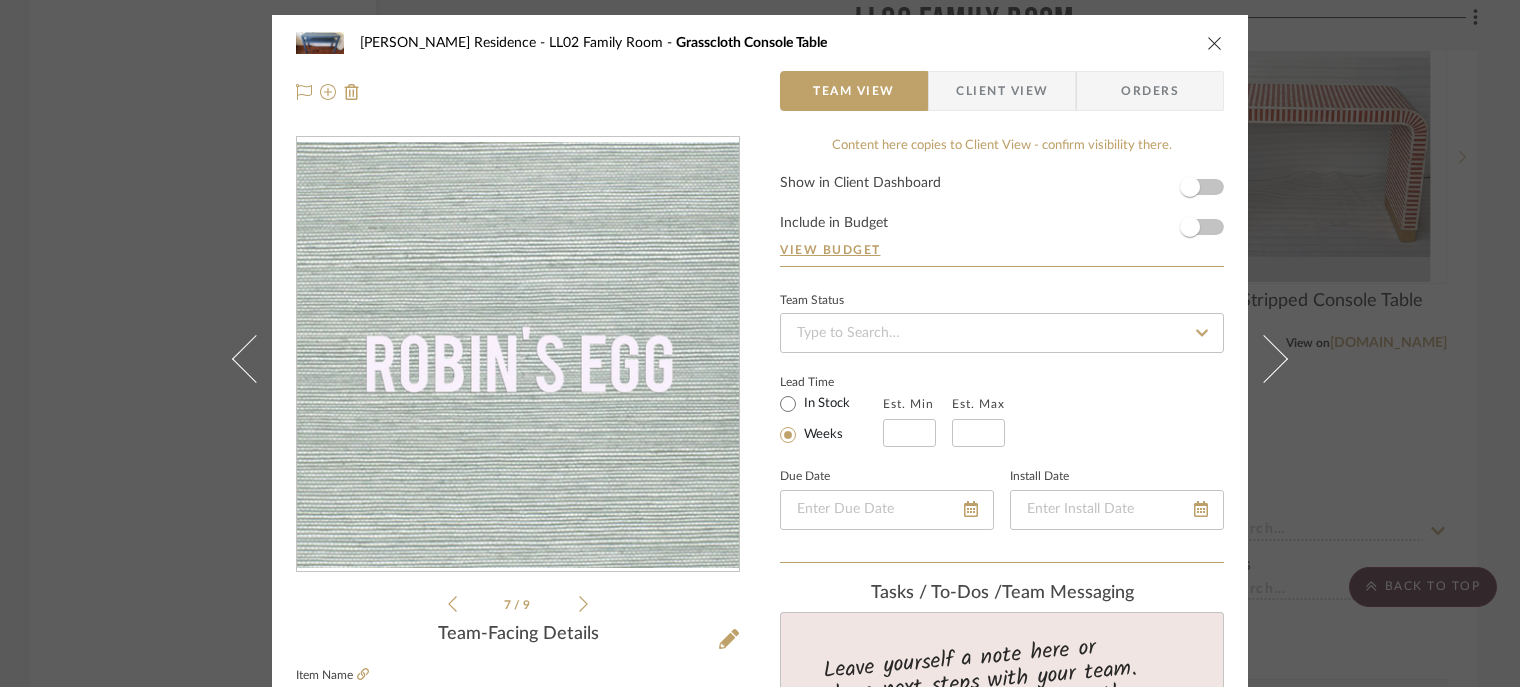 click at bounding box center (1215, 43) 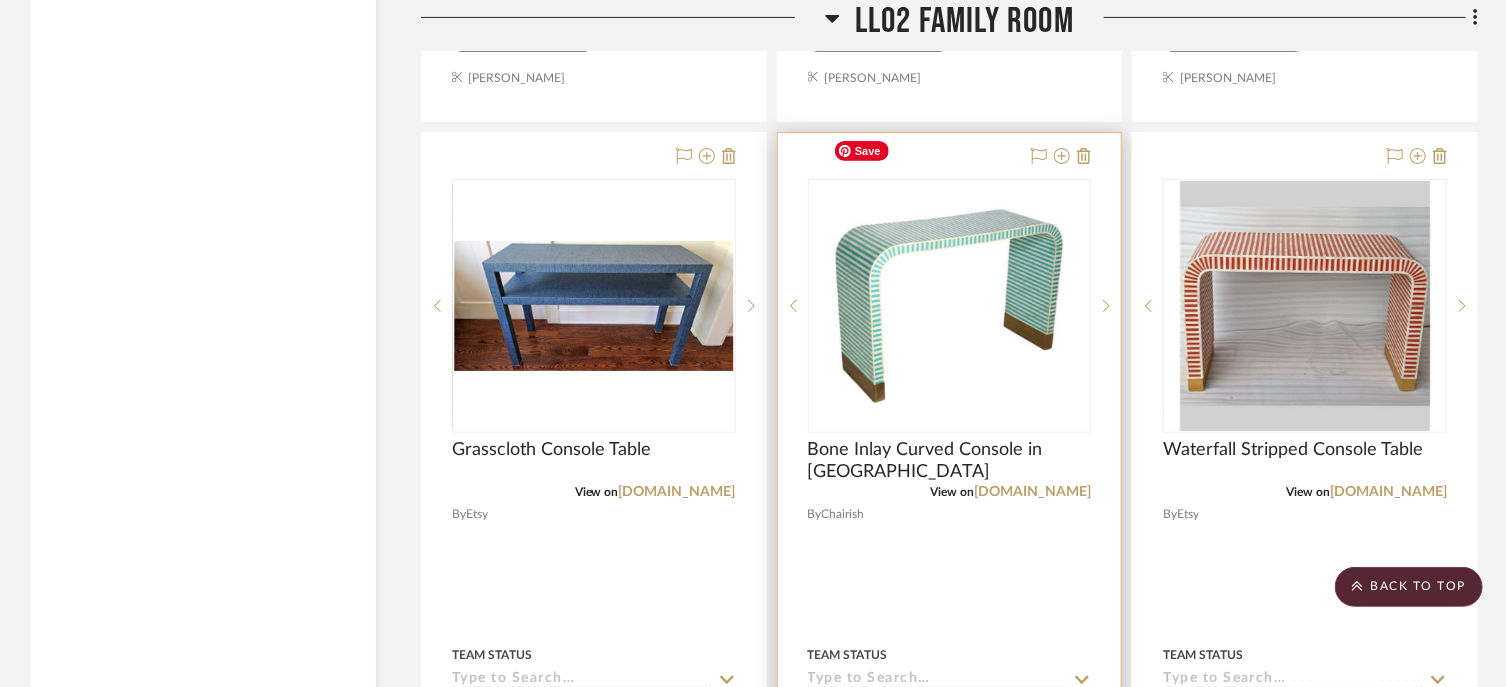 scroll, scrollTop: 4028, scrollLeft: 0, axis: vertical 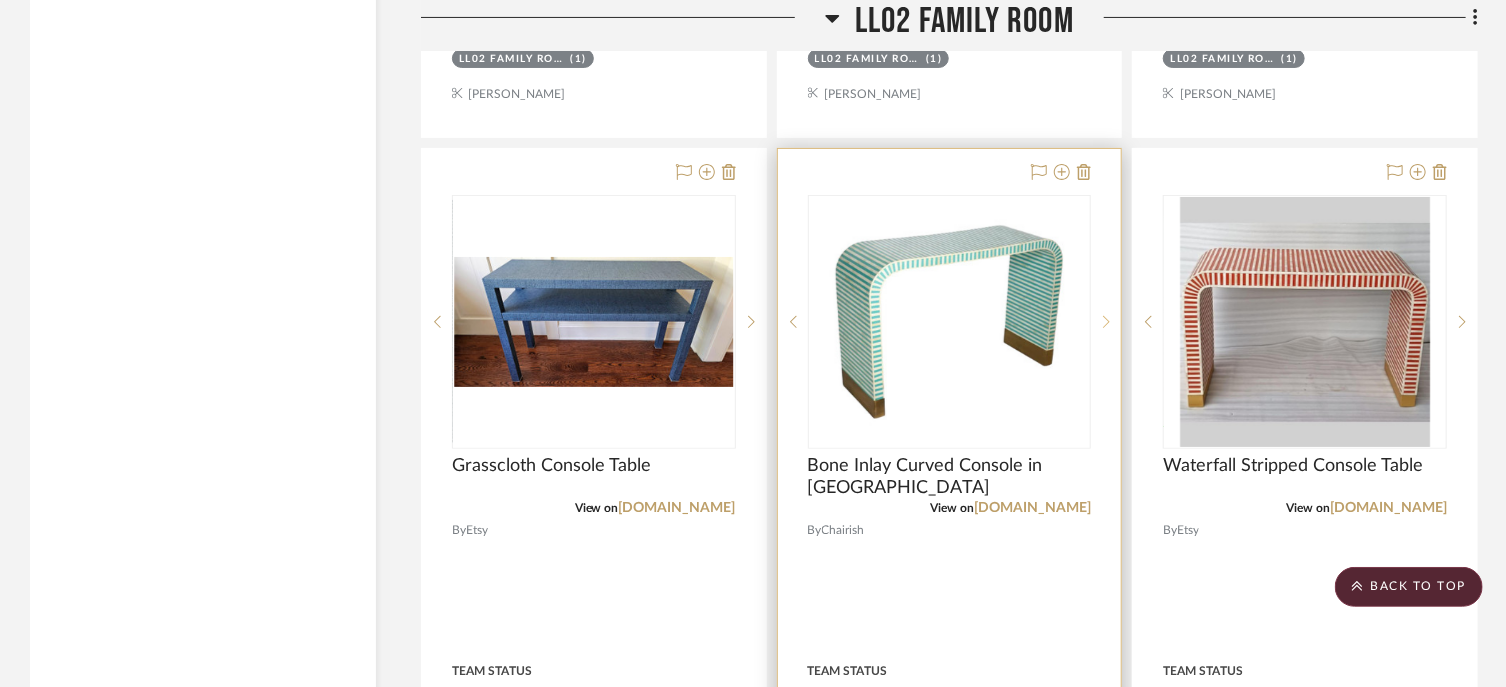 click 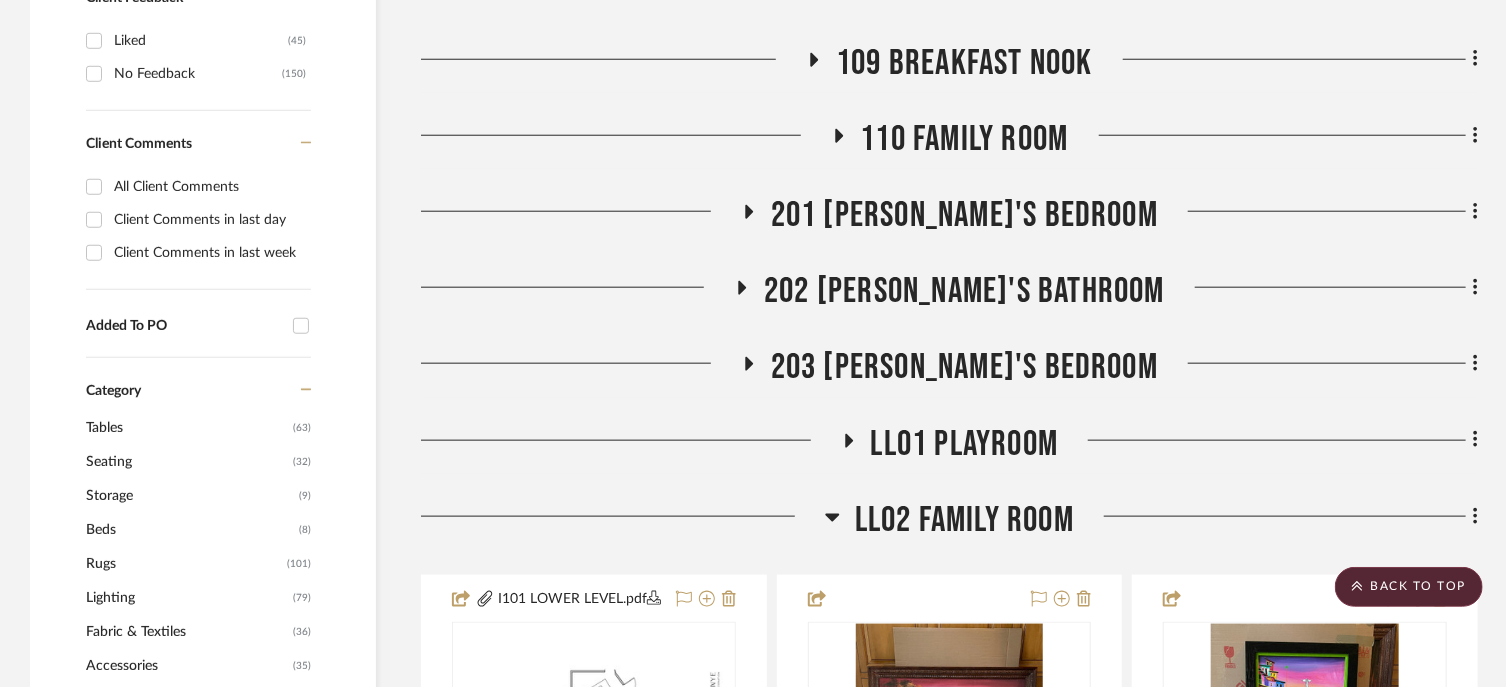 scroll, scrollTop: 936, scrollLeft: 0, axis: vertical 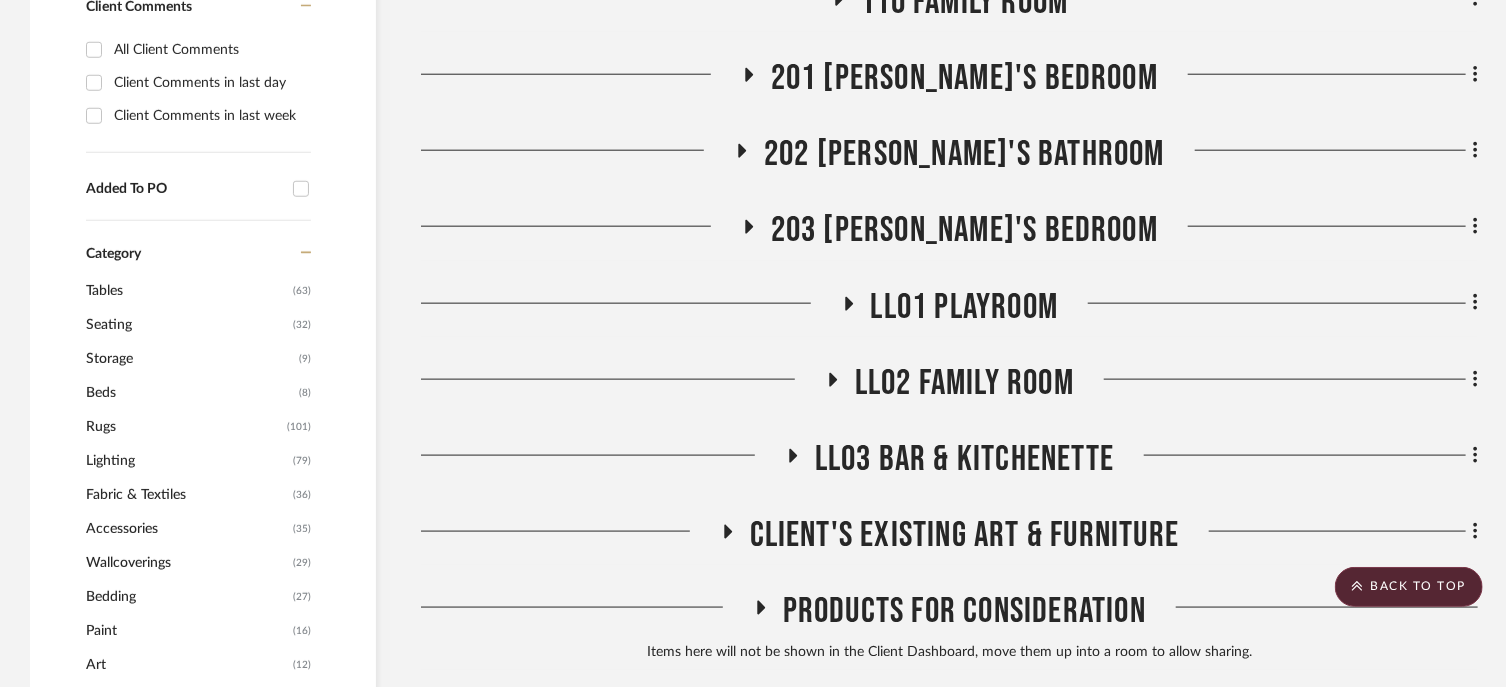 click on "LL02 Family Room" 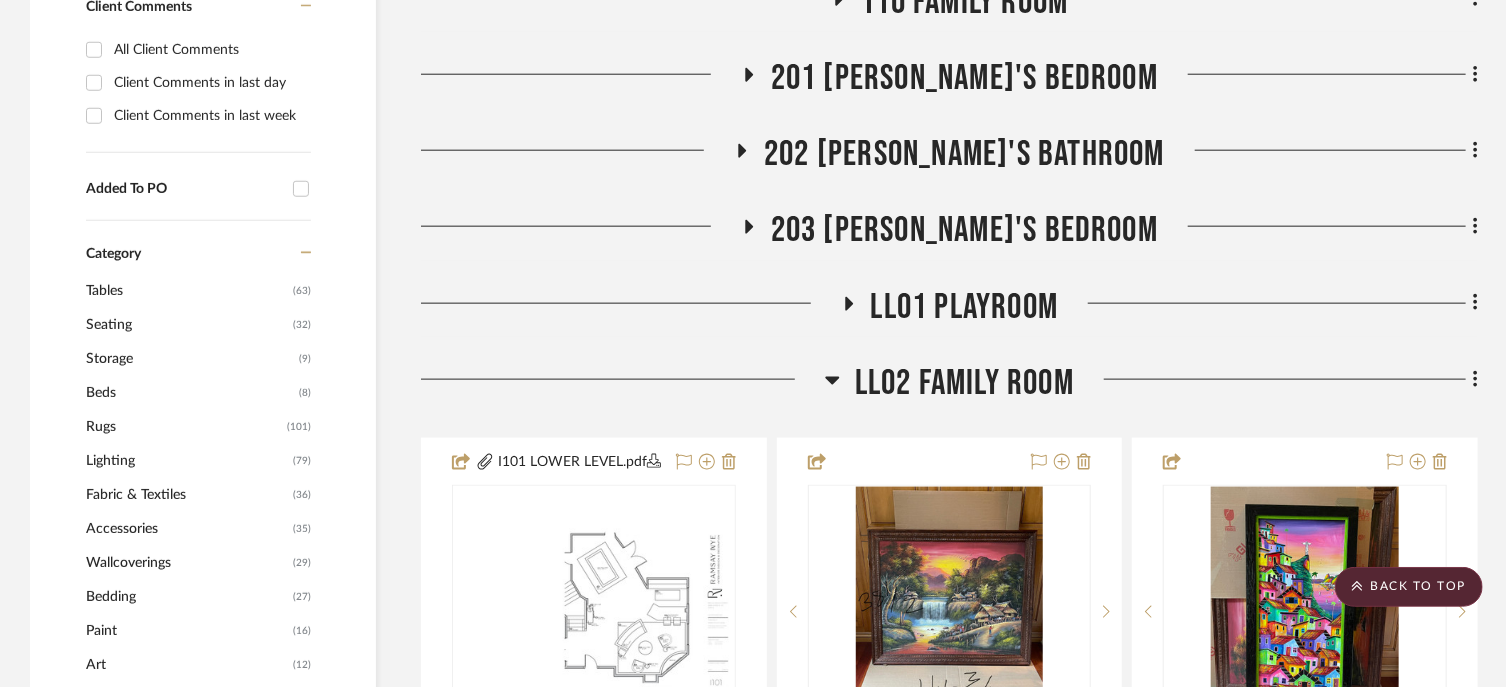 drag, startPoint x: 914, startPoint y: 338, endPoint x: 947, endPoint y: 274, distance: 72.00694 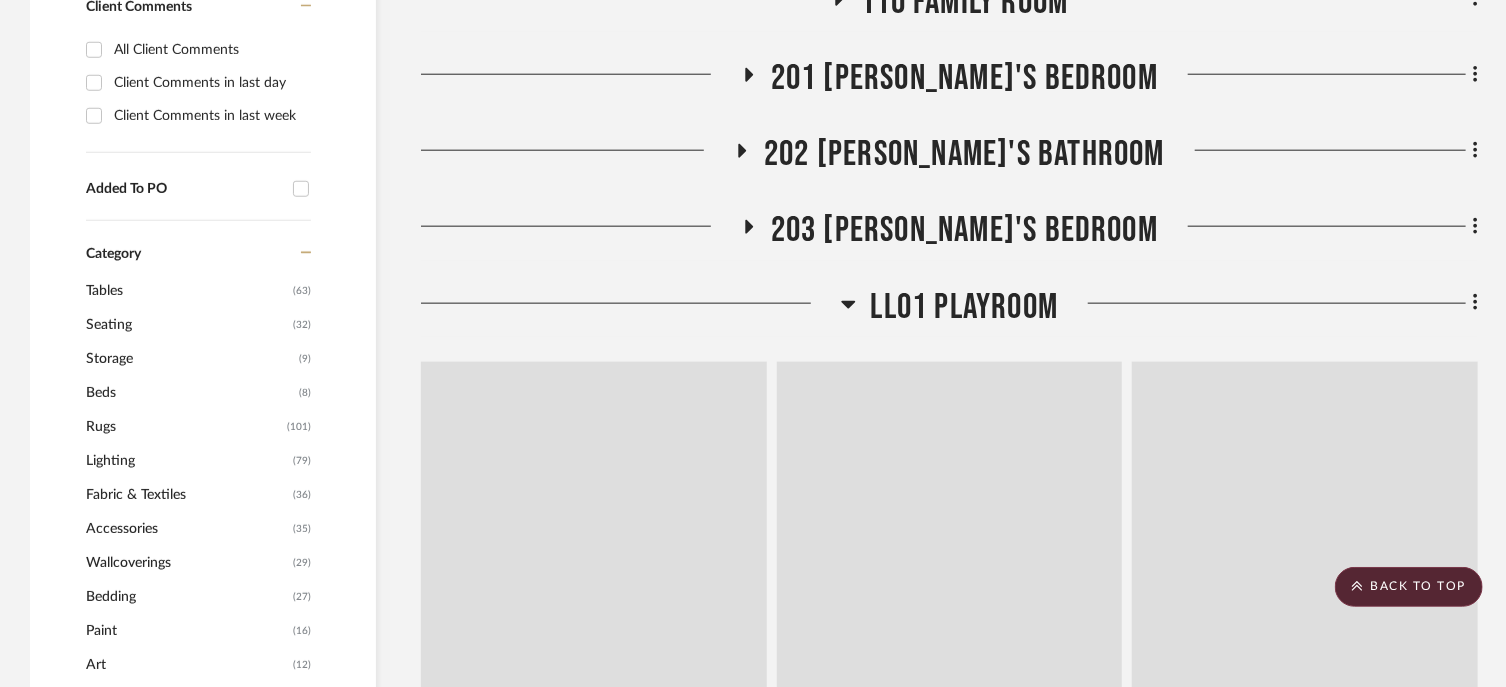 click on "LL01 Playroom" 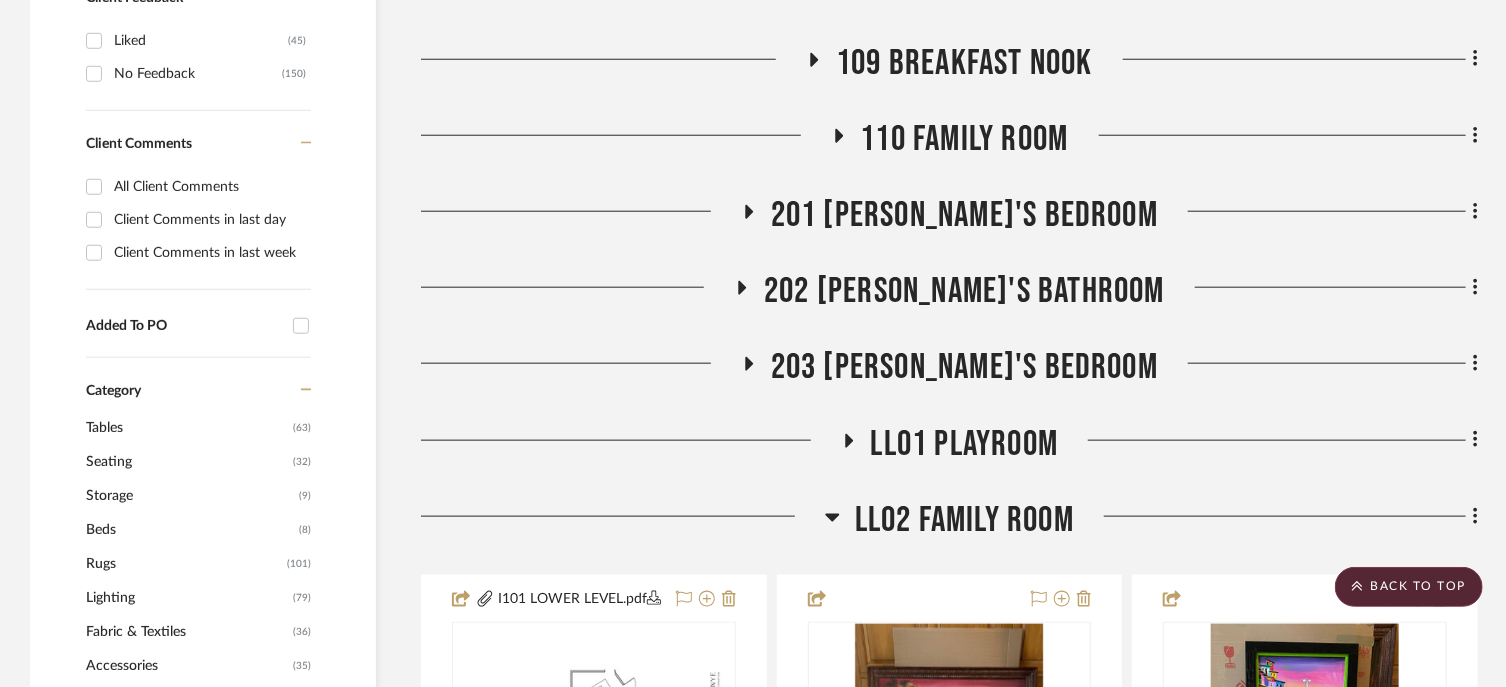 scroll, scrollTop: 915, scrollLeft: 0, axis: vertical 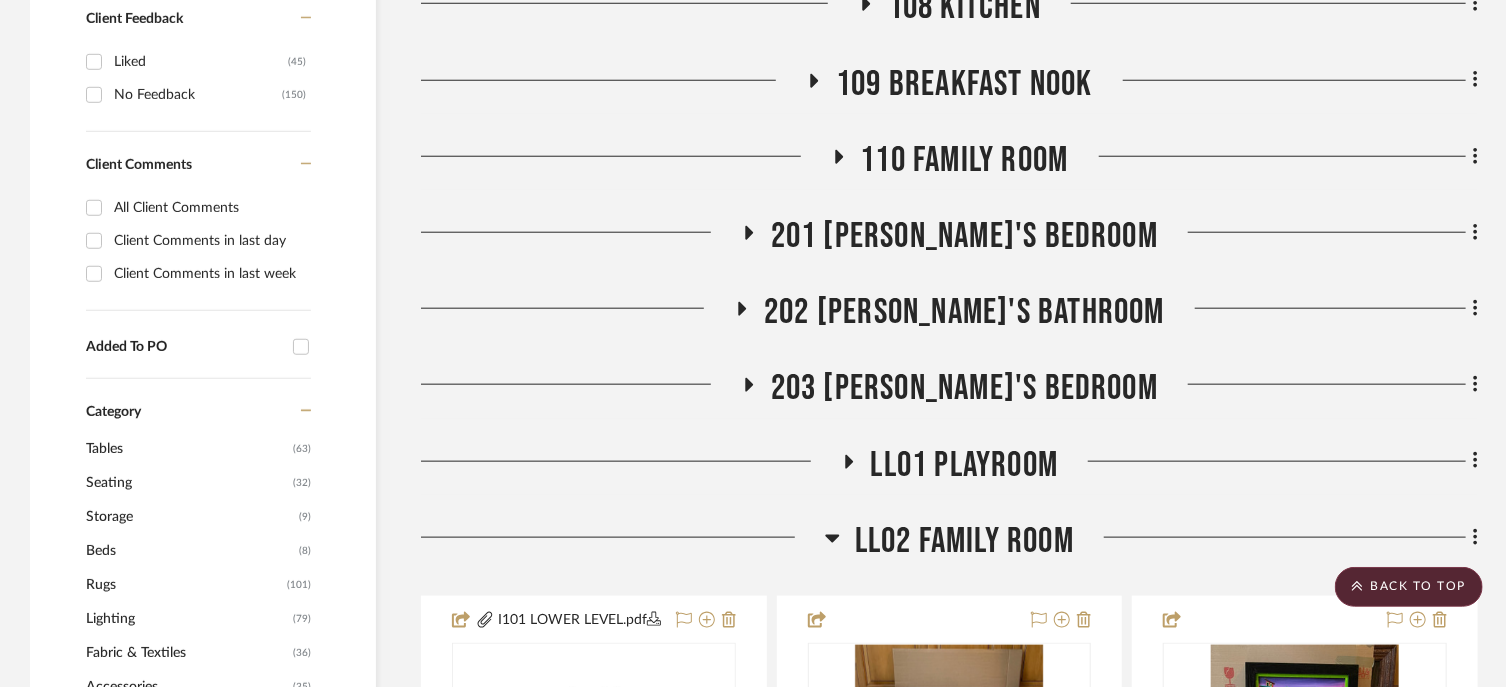 click on "LL02 Family Room" 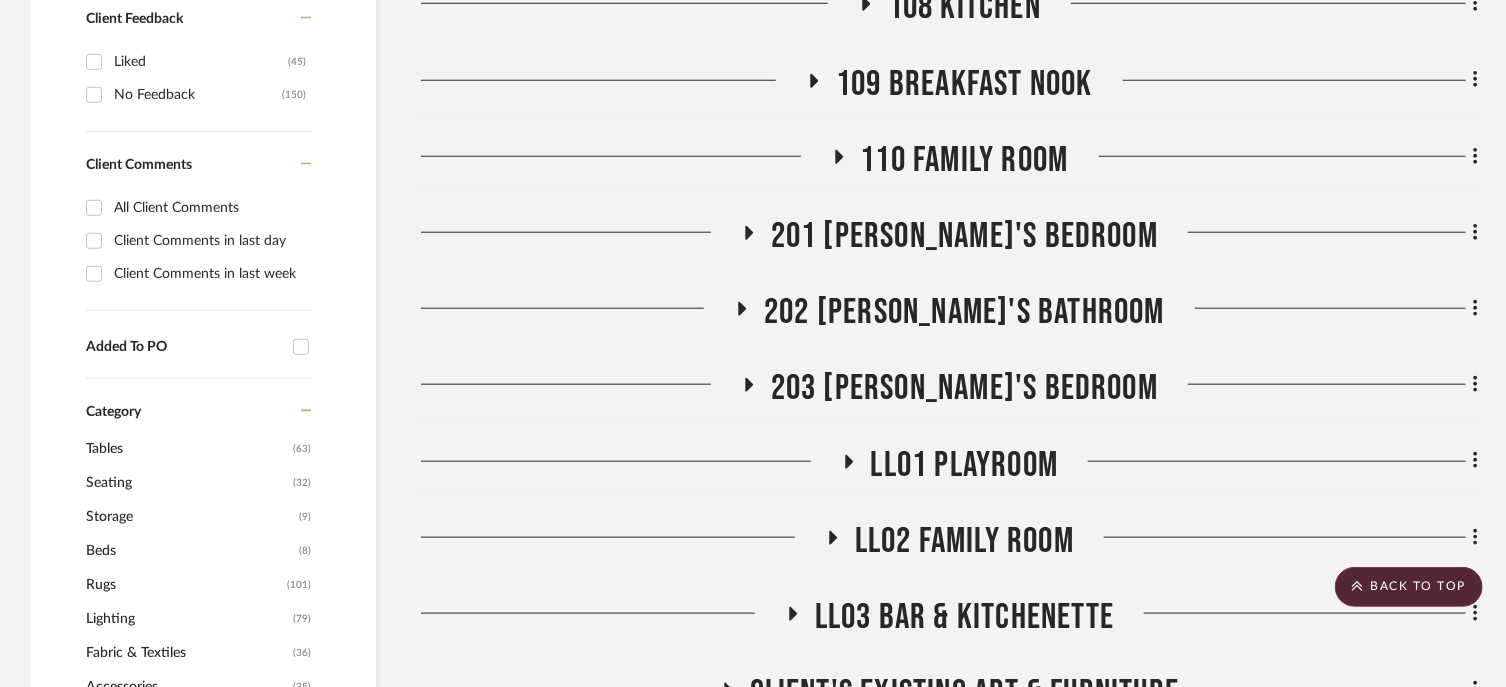 click on "LL02 Family Room" 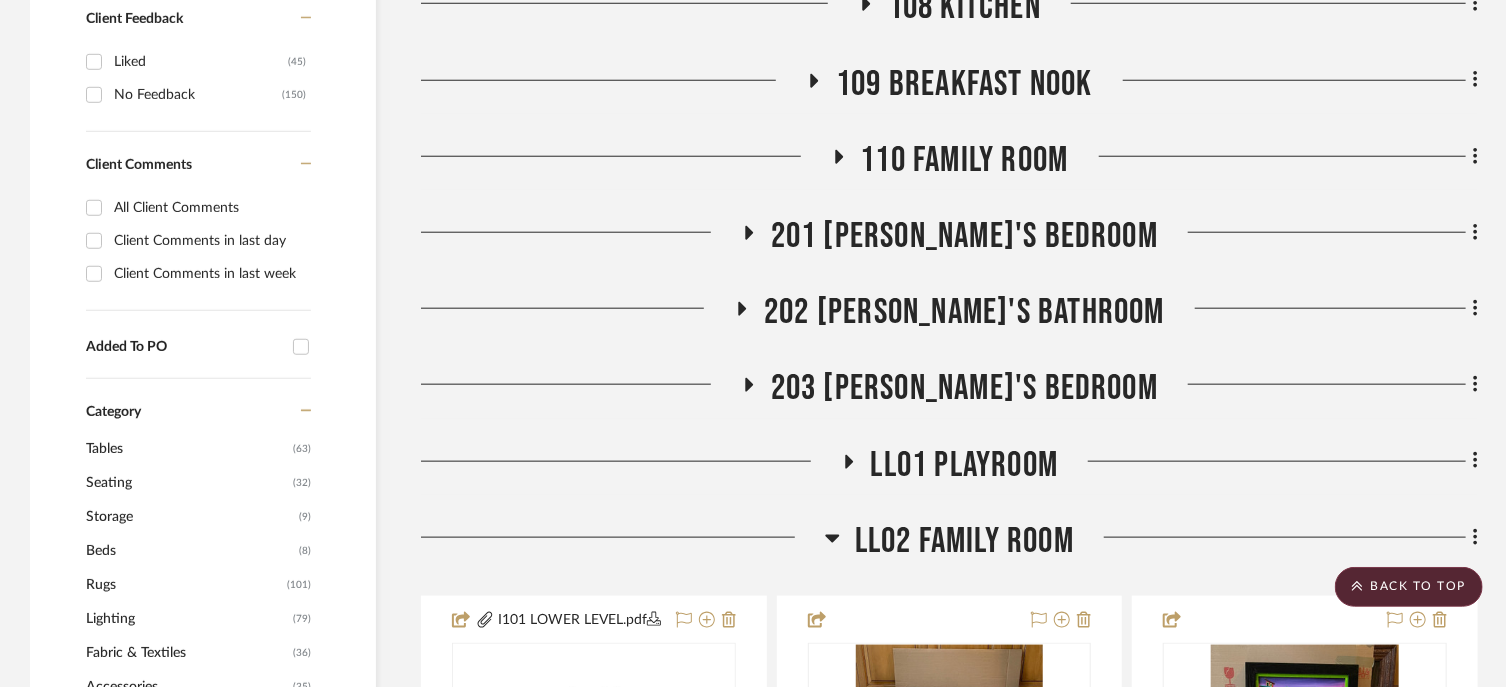 click on "LL02 Family Room" 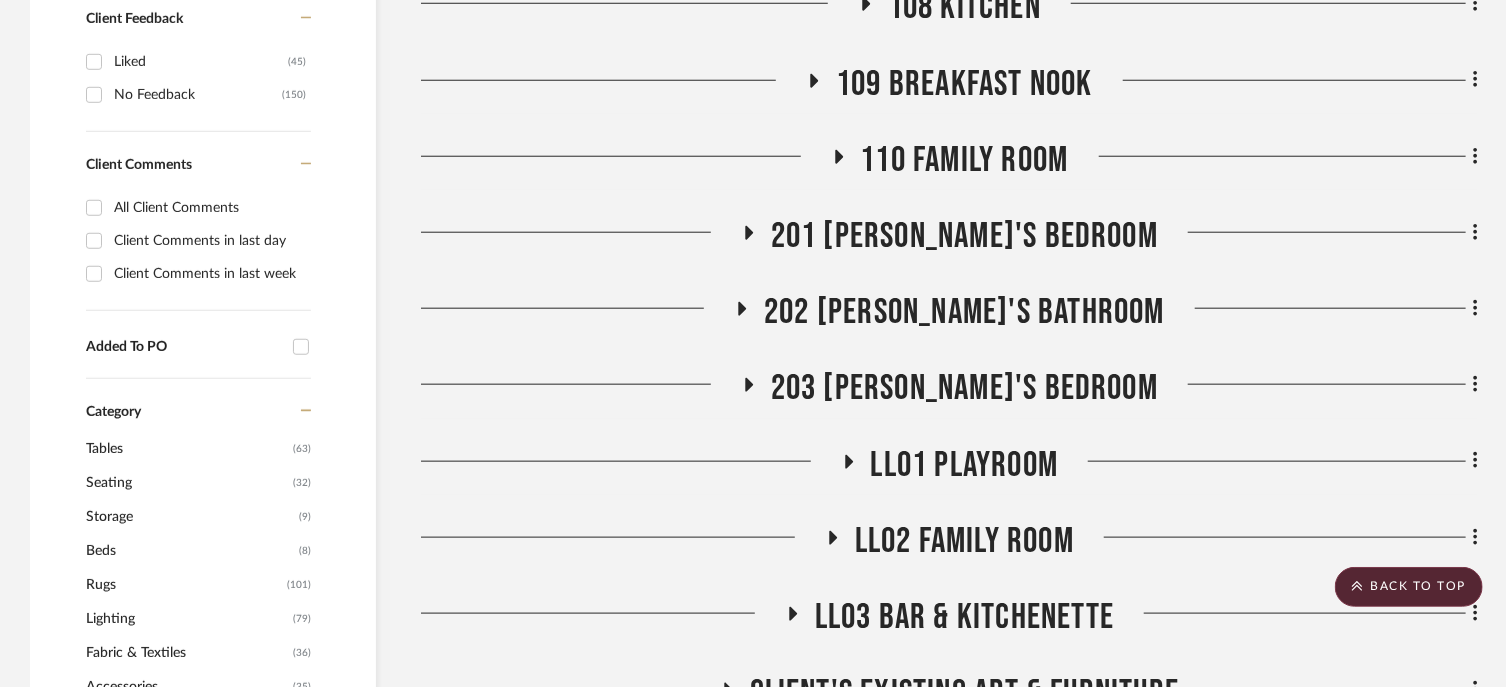 click on "LL02 Family Room" 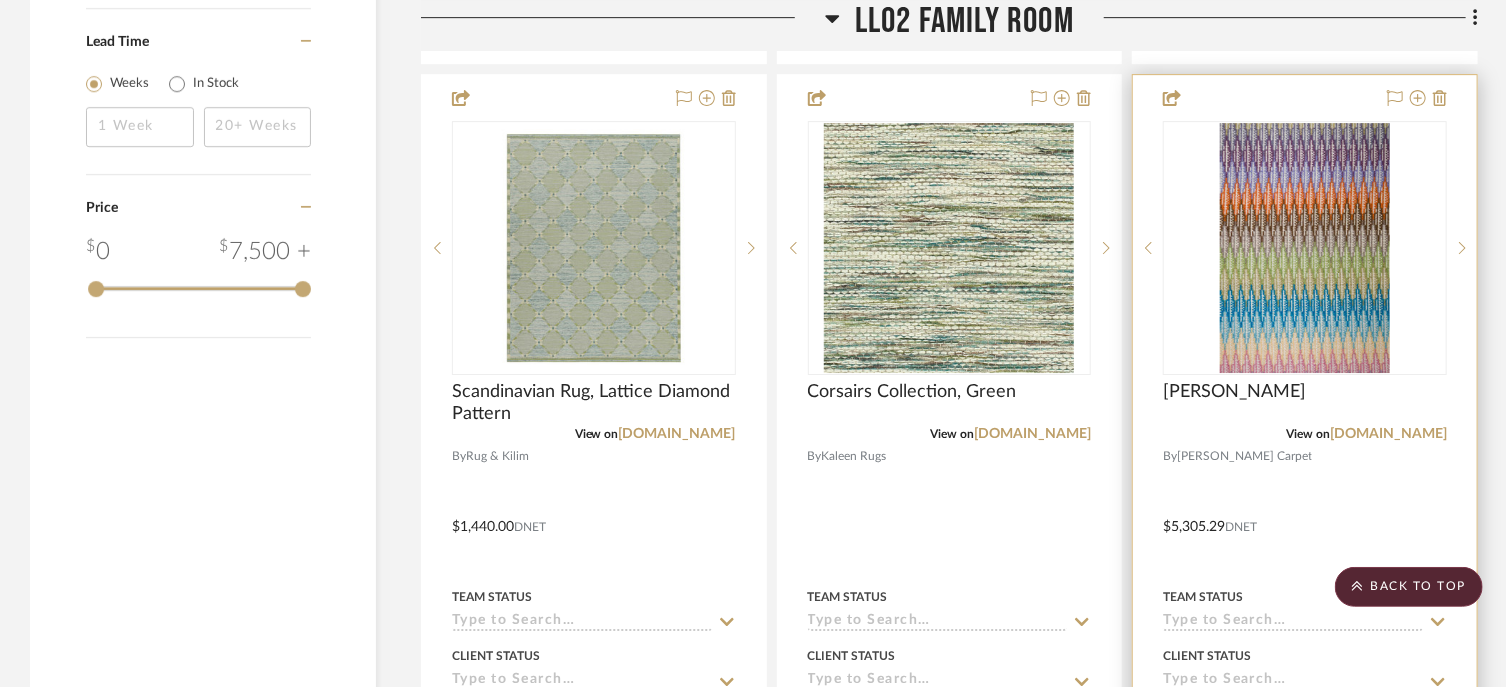 scroll, scrollTop: 3615, scrollLeft: 0, axis: vertical 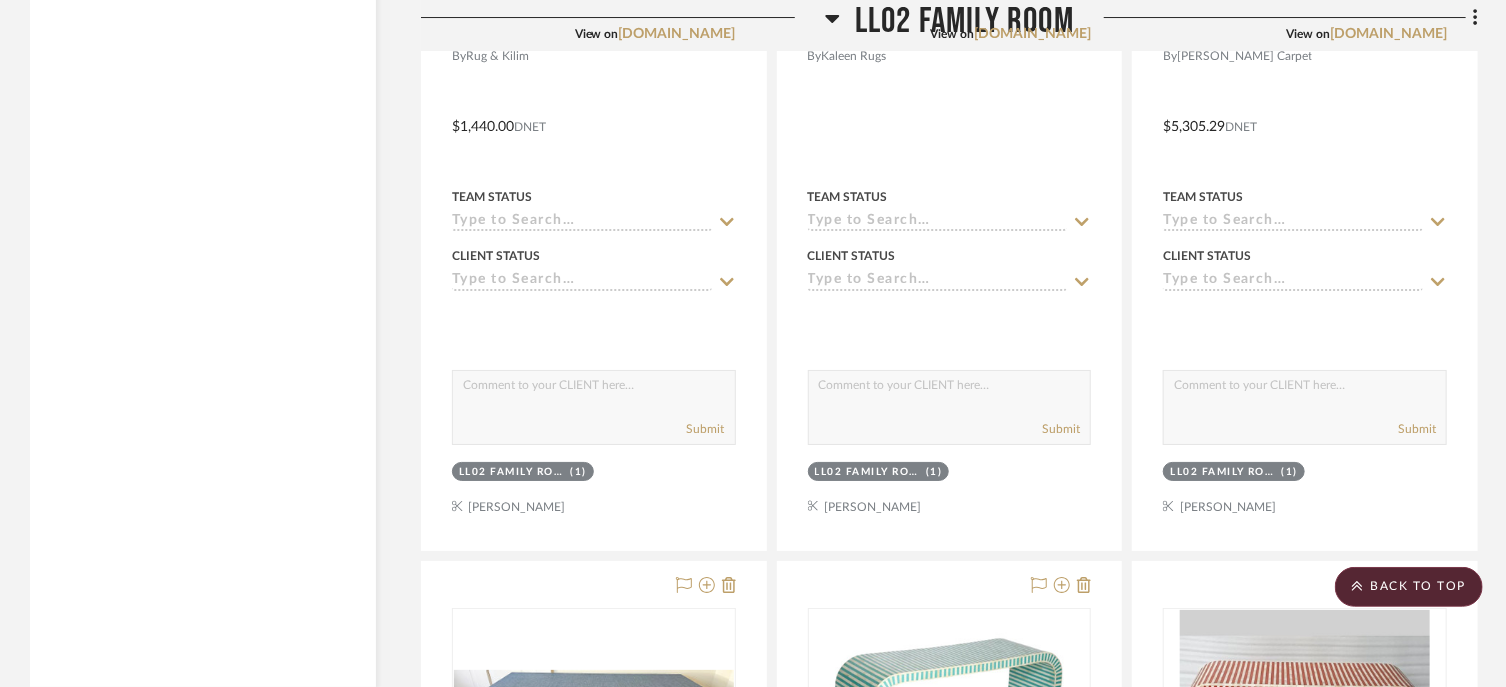 click on "LL02 Family Room" 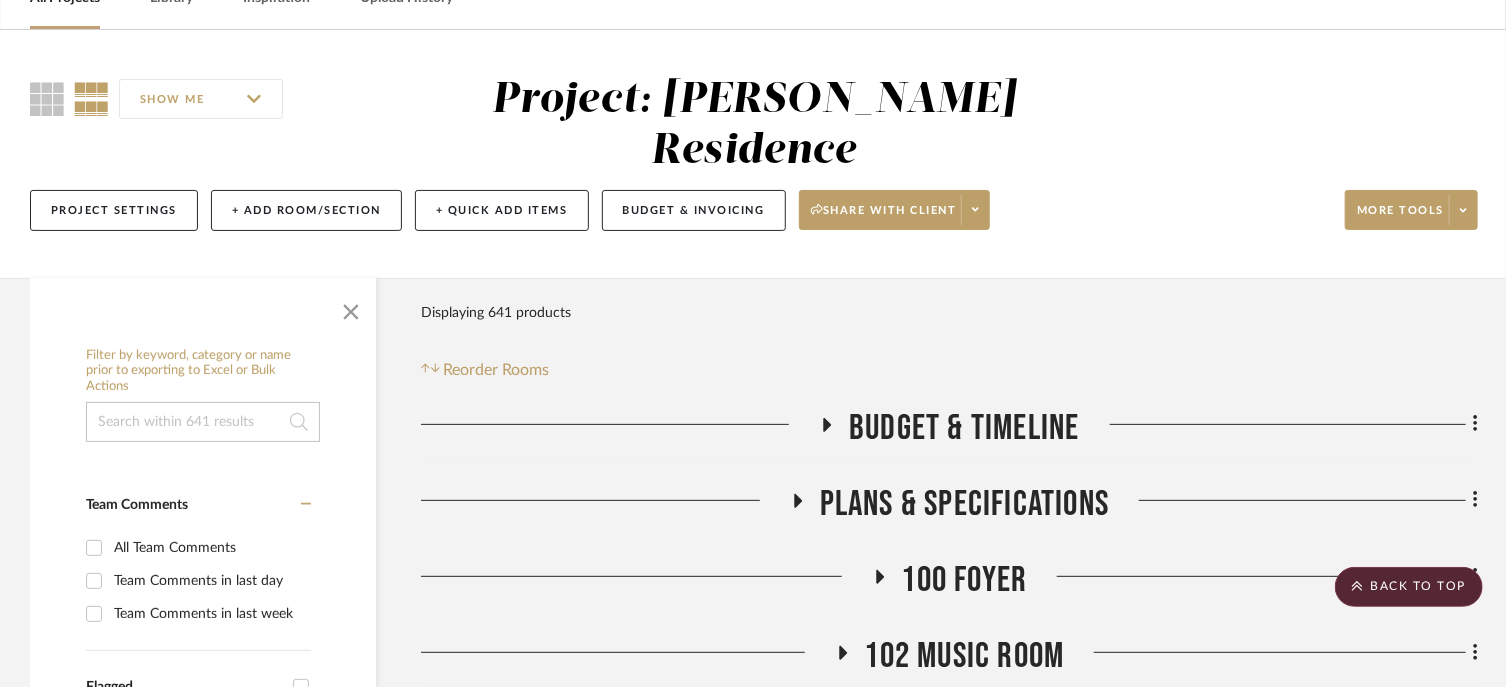 scroll, scrollTop: 0, scrollLeft: 0, axis: both 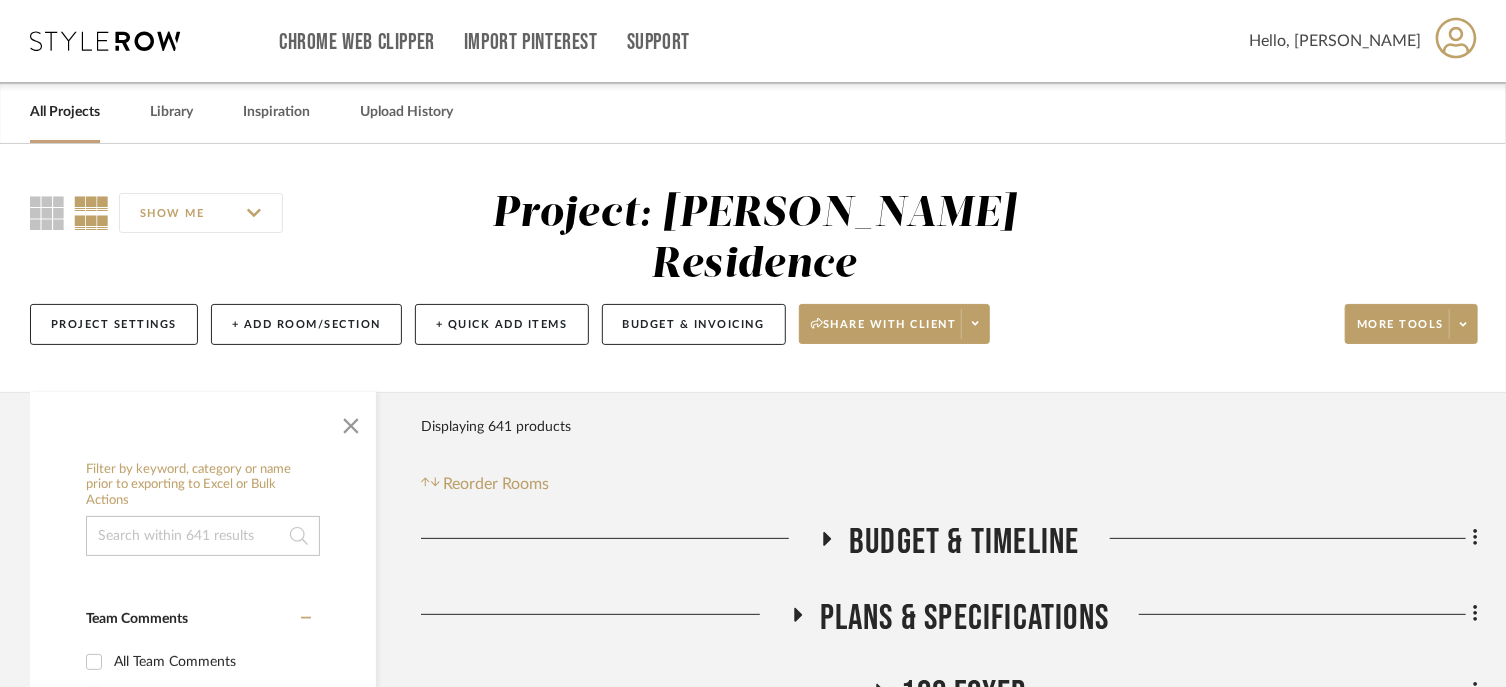 click on "All Projects" at bounding box center (65, 112) 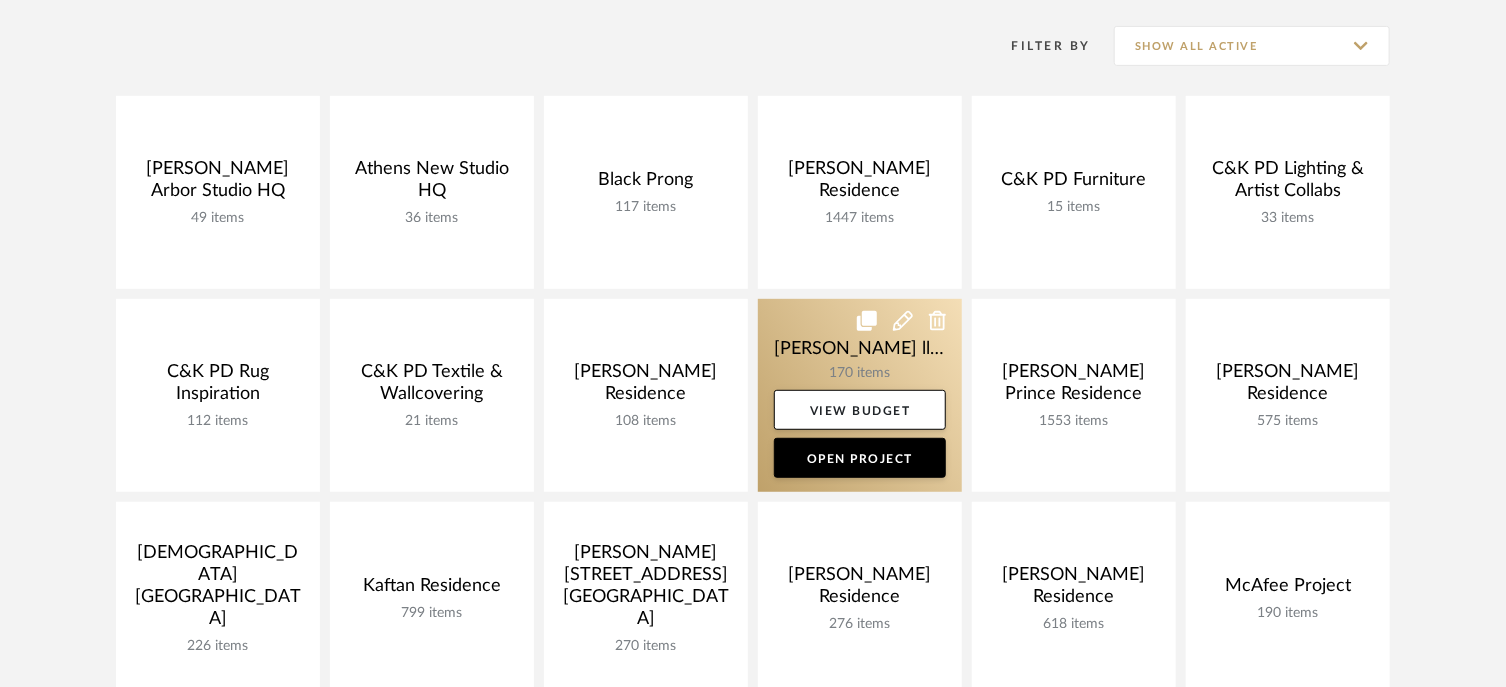 scroll, scrollTop: 800, scrollLeft: 0, axis: vertical 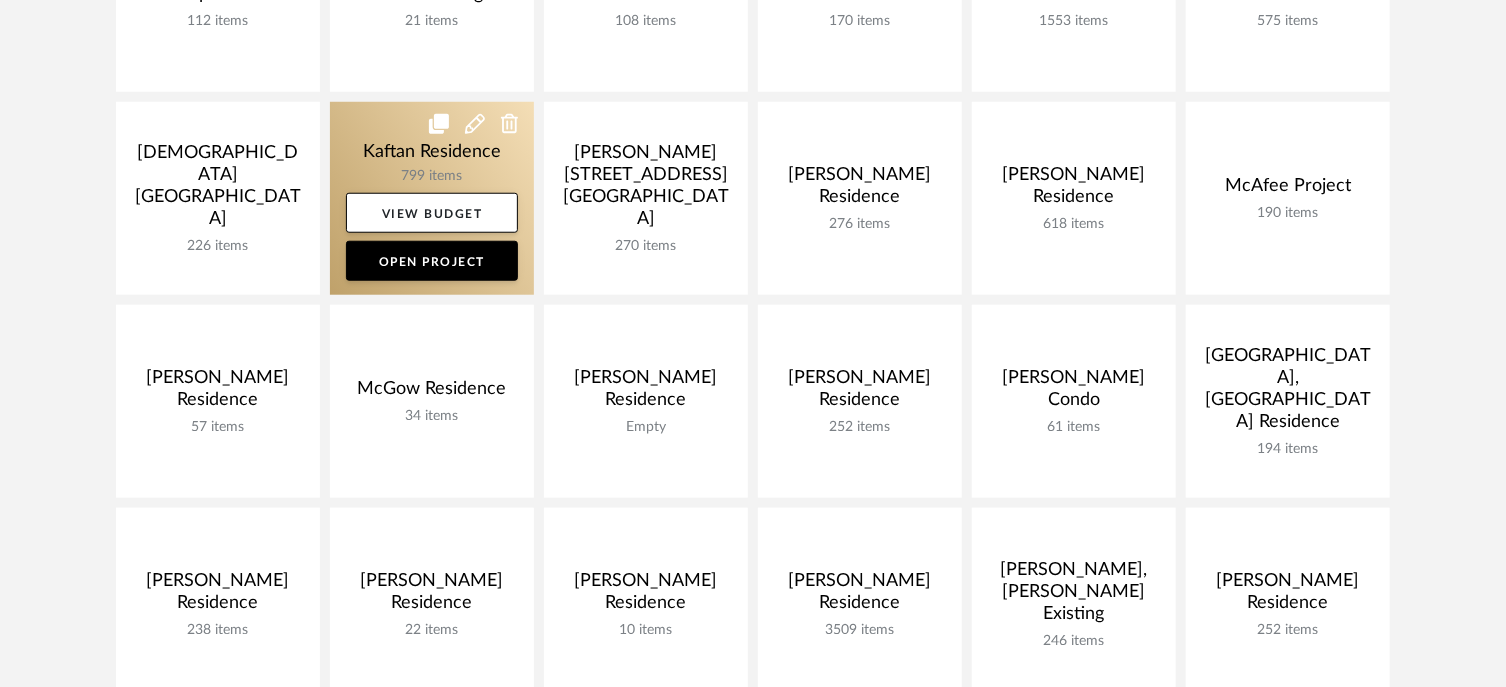 click 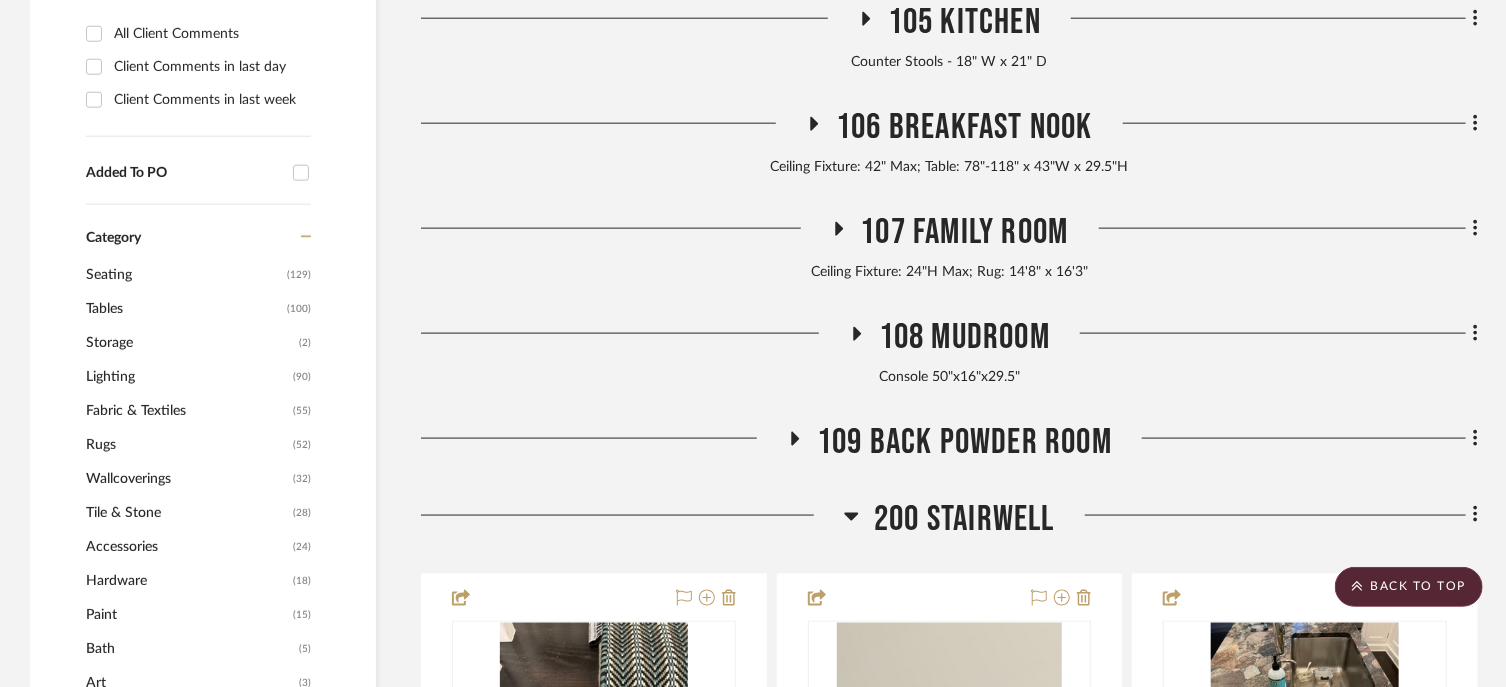 scroll, scrollTop: 1200, scrollLeft: 0, axis: vertical 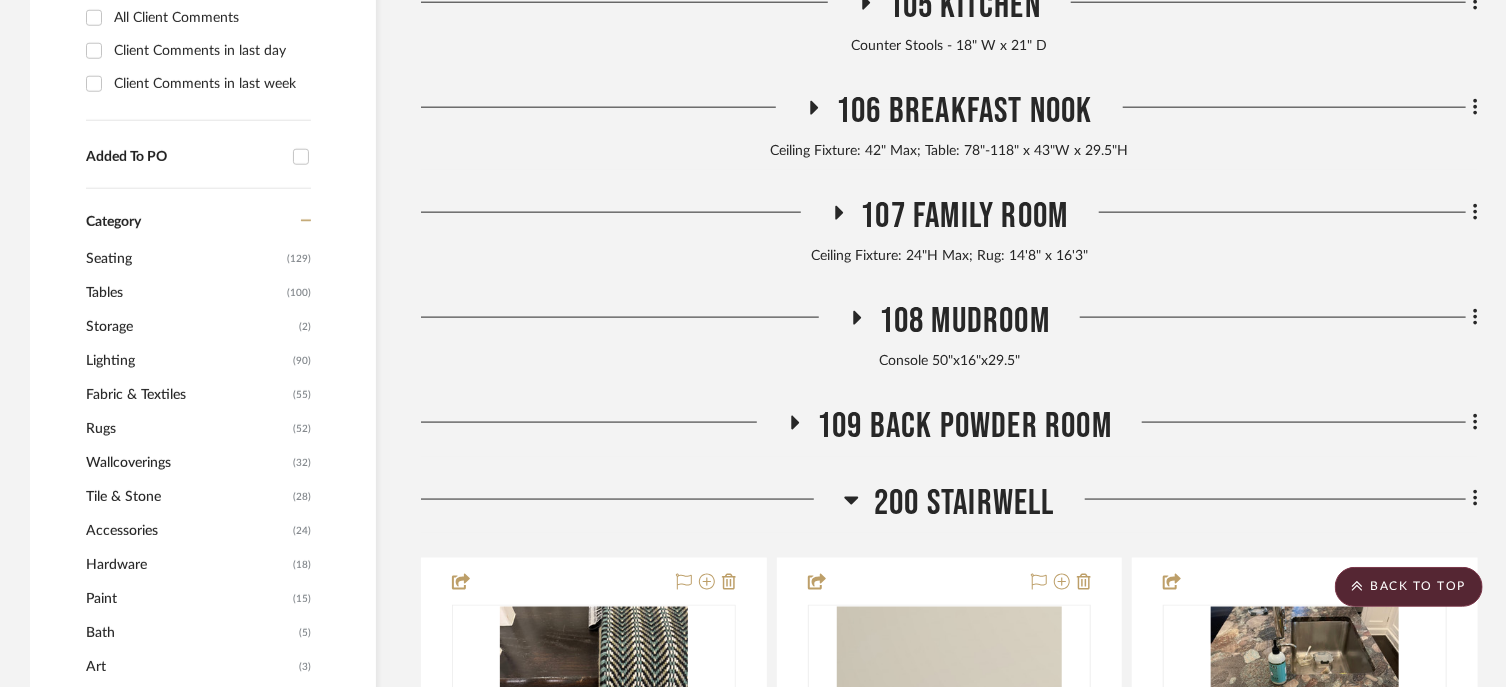 click on "Budgets & Timelines Plans & Specifications Add some items in this section: Quick Add Items  Upload Item   Clip from a website   Add via your libraries  100 Foyer 101 Dining Room 102 Sitting Room 9' Ceiling, Rug: 9'5" x 12'6" 103 Powder Room Bench: 28" x 14" 104 Bar 105 Kitchen Counter Stools - 18" W x 21" D  106 Breakfast Nook Ceiling Fixture: 42" Max; Table: 78"-118" x 43"W x 29.5"H 107 Family Room Ceiling Fixture: 24"H Max; Rug: 14'8" x 16'3" 108 Mudroom Console 50"x16"x29.5"  109 Back Powder Room 200 Stairwell  Stair Runner
Team Status Client Status client Comments:  Submit   200 Stairwell     Katelyn Nolan  Skimming Stone  View on  farrow-ball.com  By  Farrow & Ball
Team Status Client Status client Comments:  Submit   200 Stairwell  (1)  105 Kitchen  (1)    Krista Nicholas  Kitchen Countertops
Team Status Client Status client Comments:  Submit   200 Stairwell   104 Bar     Katelyn Nolan  W3751-8  View on  kravet.com  By  Kravet
$95.00  DNET  Team Status Client Status client Comments:" 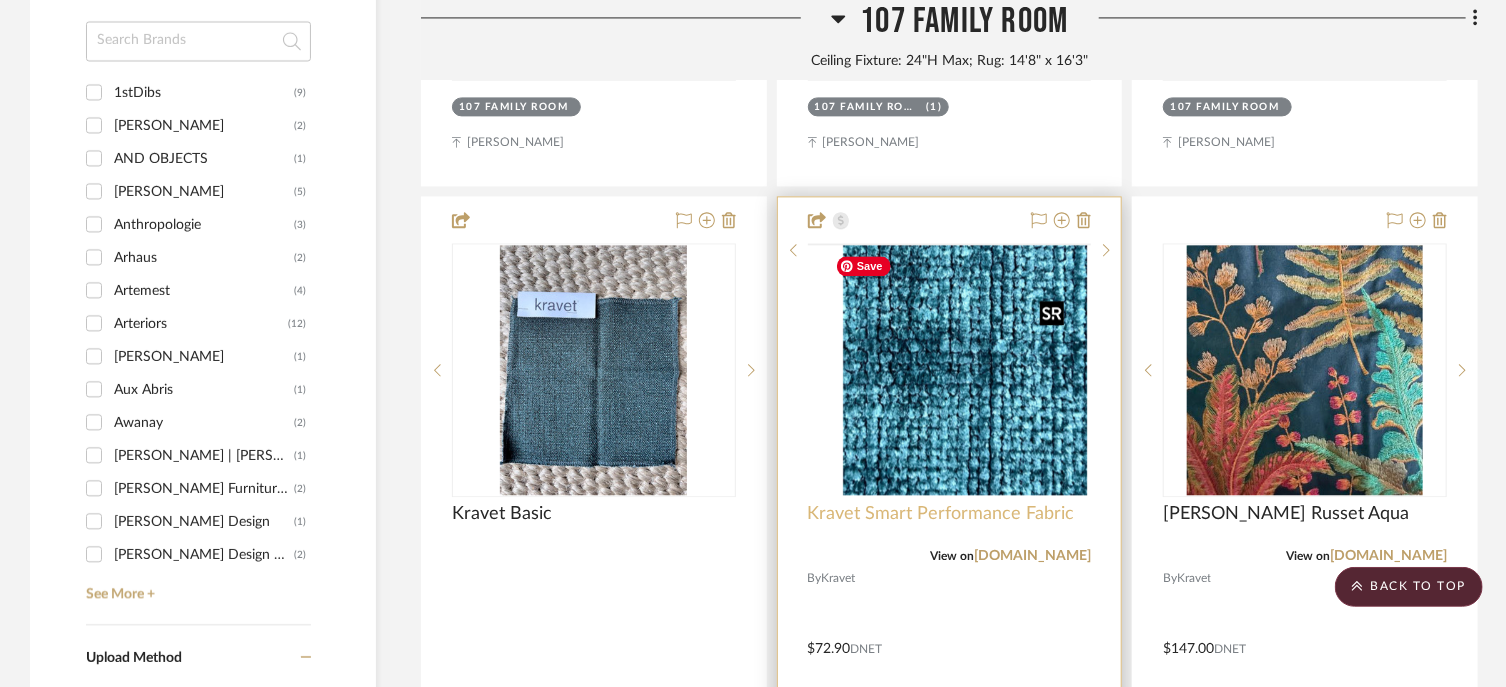 scroll, scrollTop: 2200, scrollLeft: 0, axis: vertical 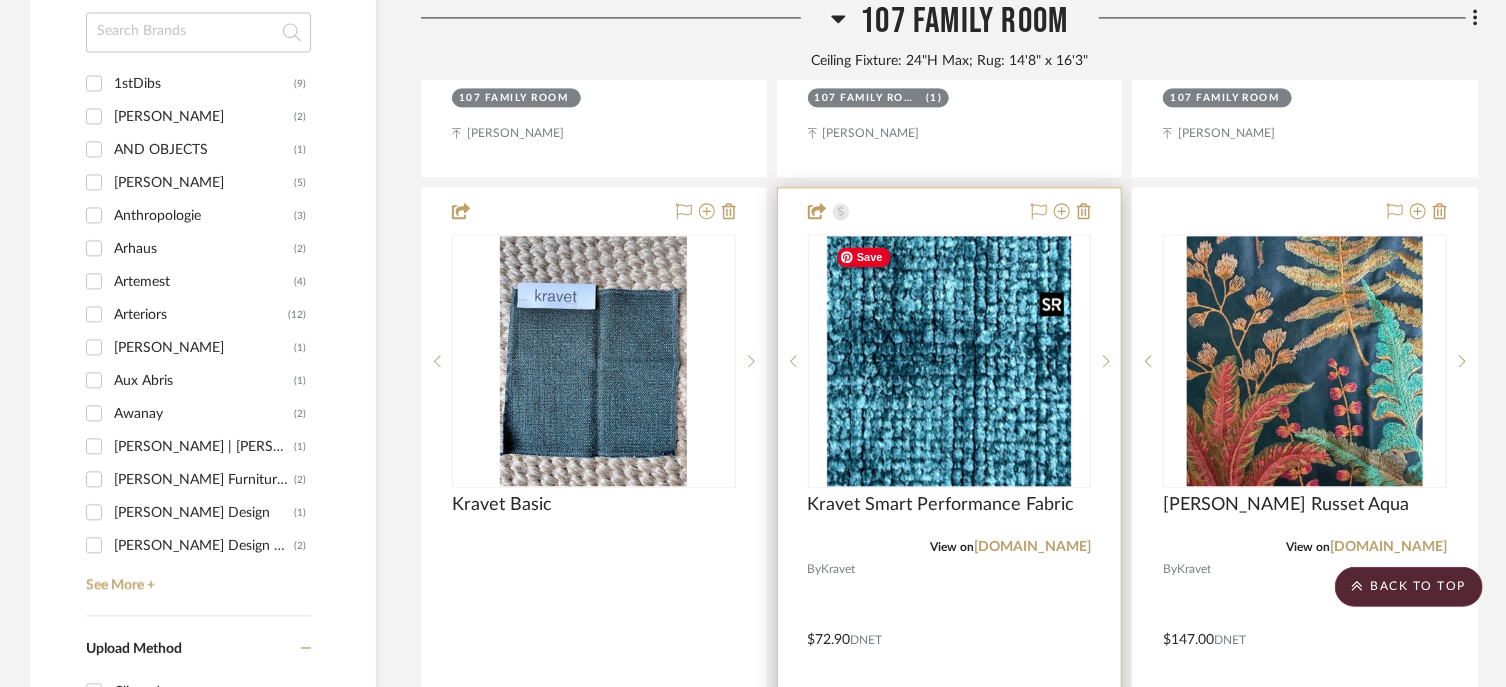 click at bounding box center [949, 361] 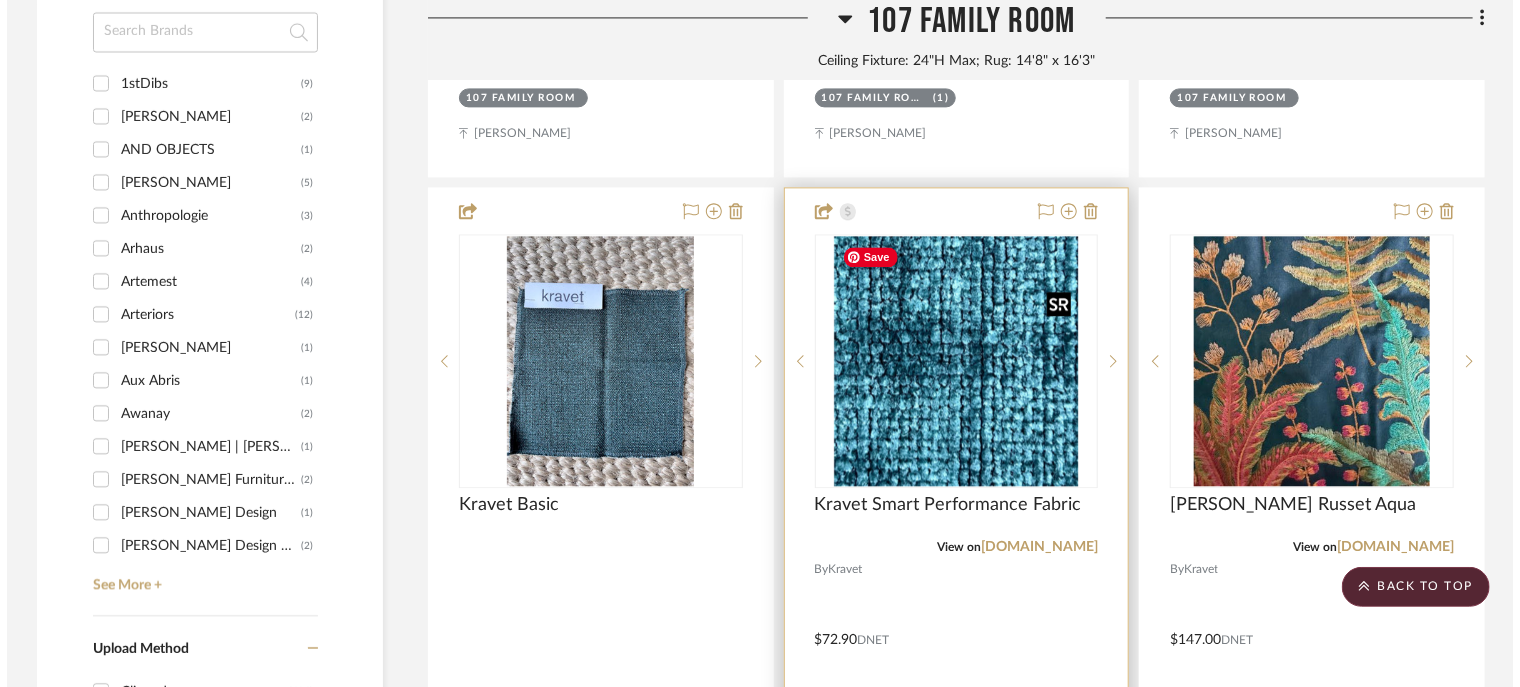 scroll, scrollTop: 0, scrollLeft: 0, axis: both 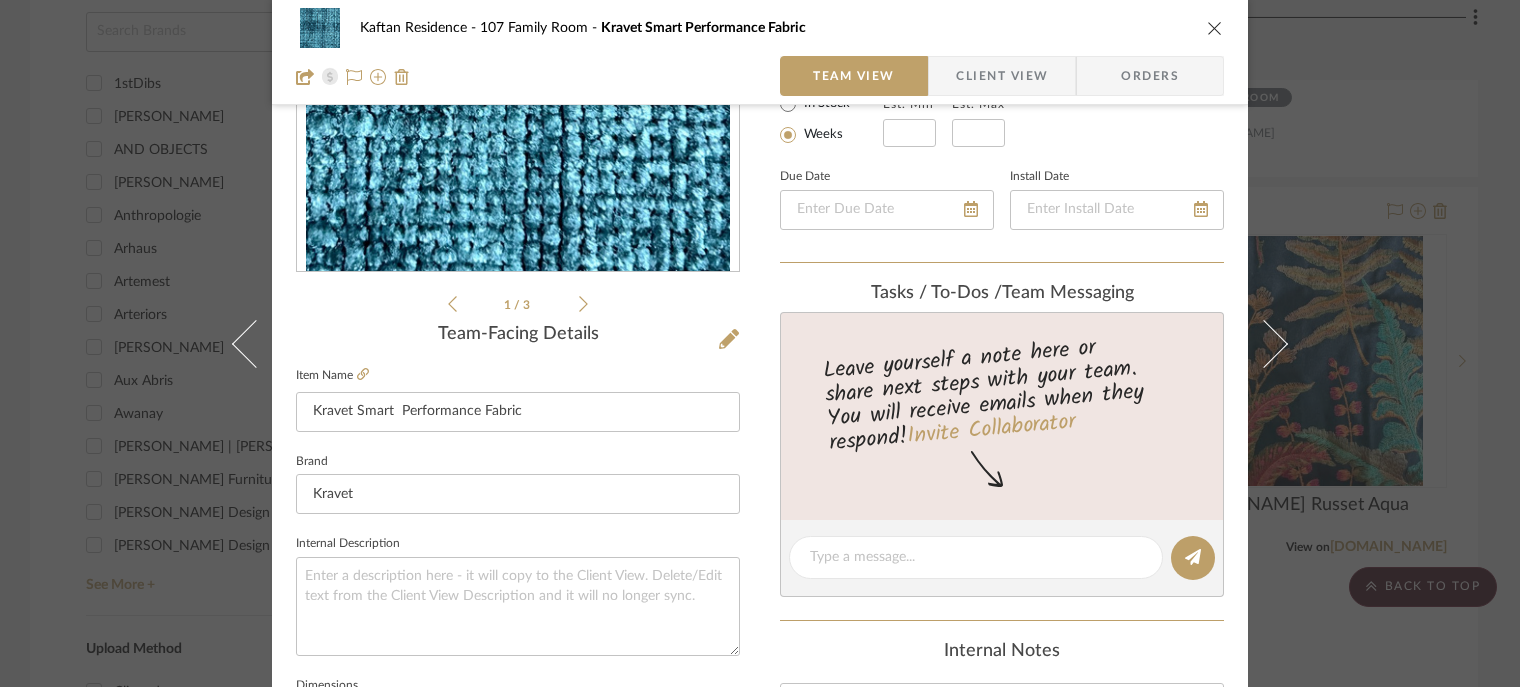 click on "1 / 3  Team-Facing Details   Item Name  Kravet Smart  Performance Fabric  Brand  Kravet  Internal Description   Dimensions  54" W  Product Specifications  36991-3
Polyester - 100%  Item Costs   View Budget   Markup %  35%  Unit Cost  $72.90  Cost Type  DNET  Client Unit Price   $98.42   Quantity  1  Unit Type  Each  Subtotal   $98.42   Tax %  0%  Total Tax   $0.00   Shipping Cost  $0.00  Ship. Markup %  0% Taxable  Total Shipping   $0.00  Total Client Price  $98.42  Your Cost  $72.90  Your Margin  $25.52" at bounding box center (518, 609) 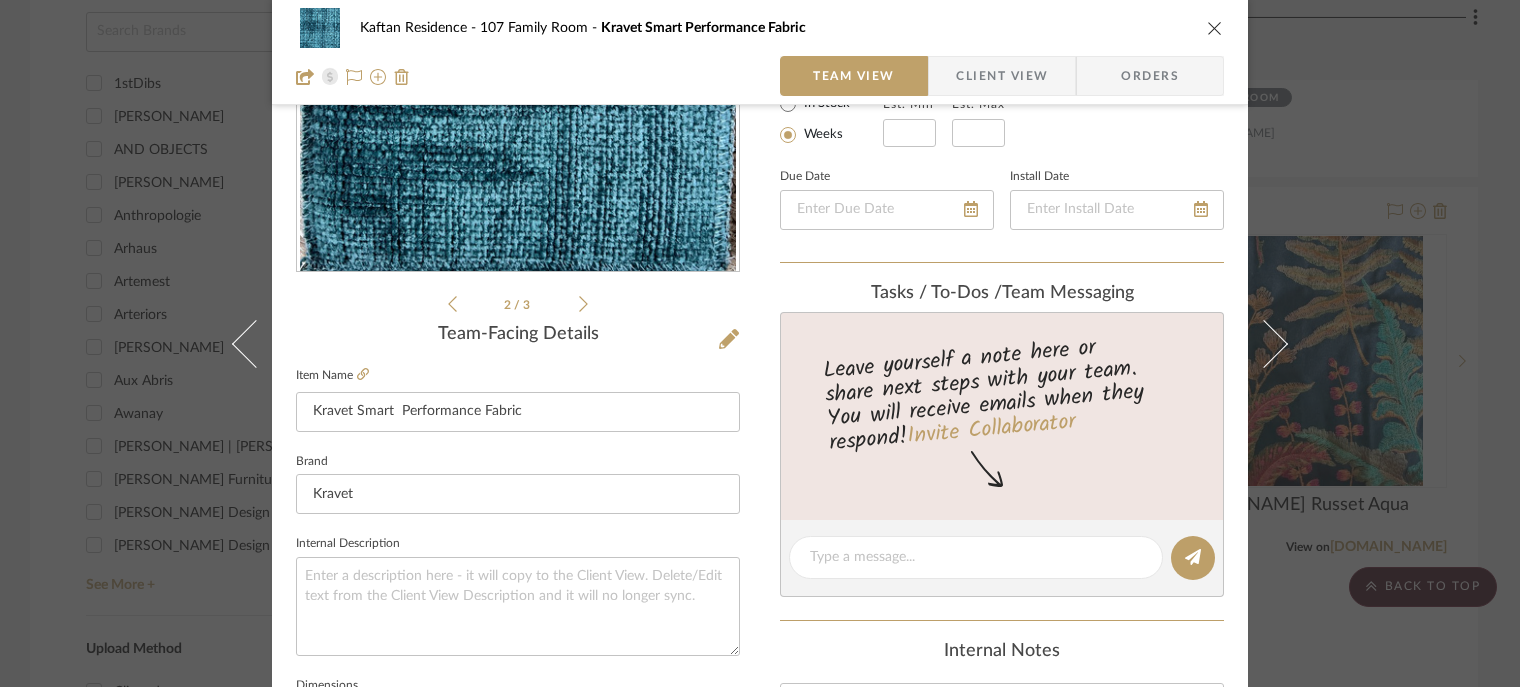 click 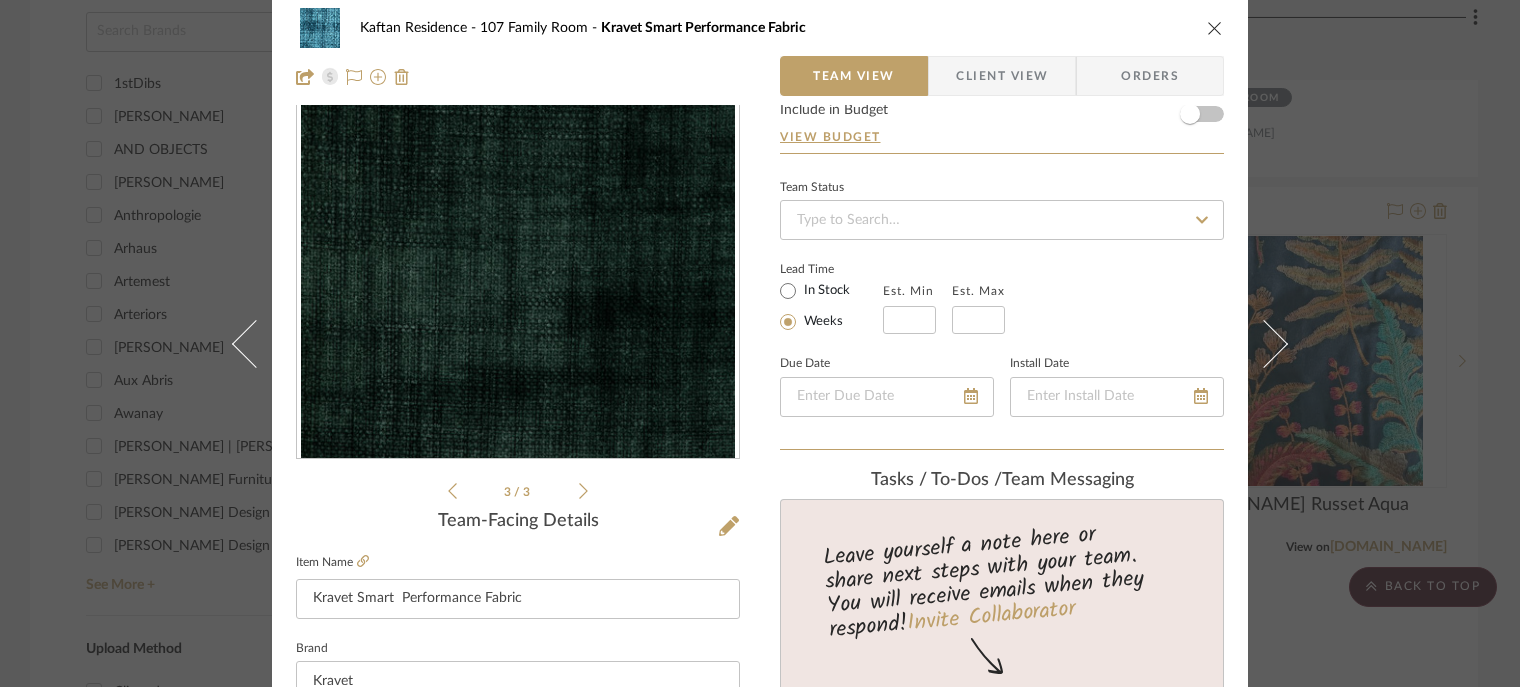 scroll, scrollTop: 0, scrollLeft: 0, axis: both 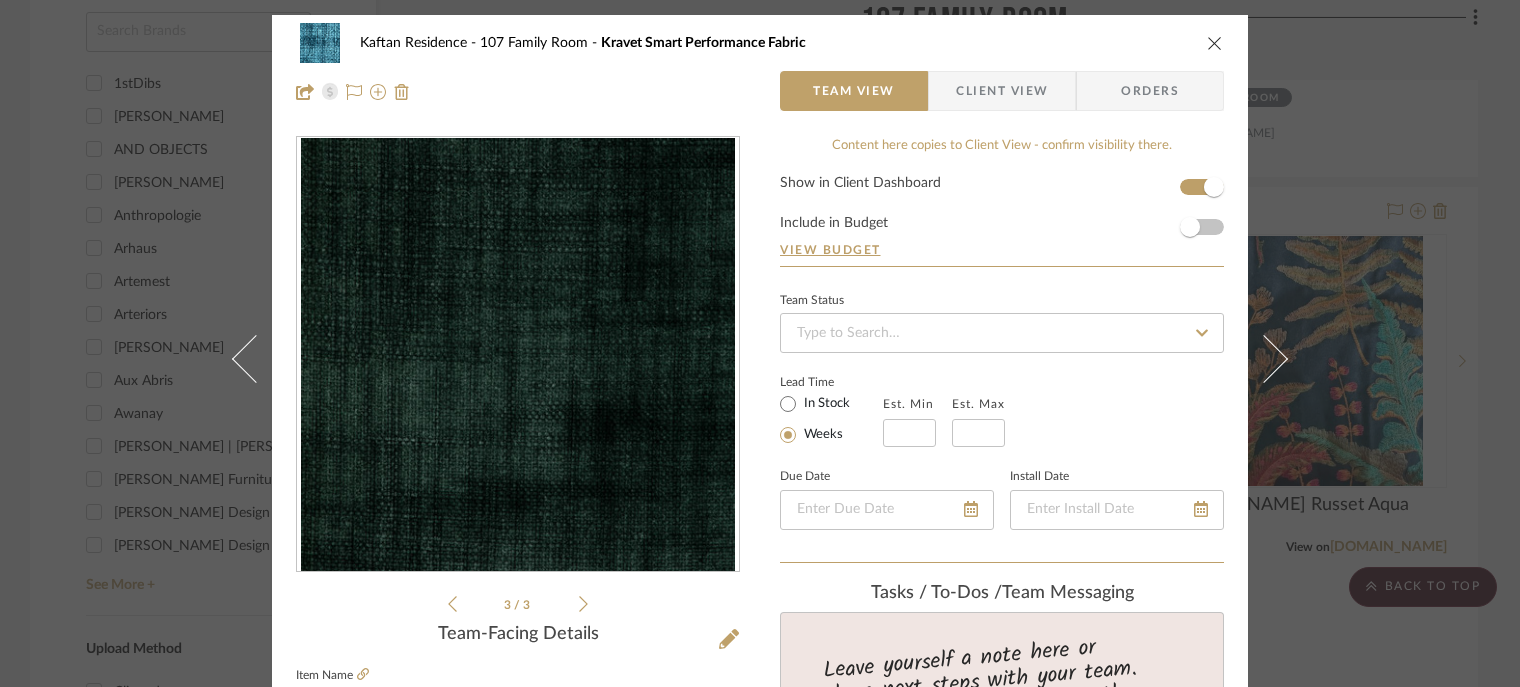 click at bounding box center [1215, 43] 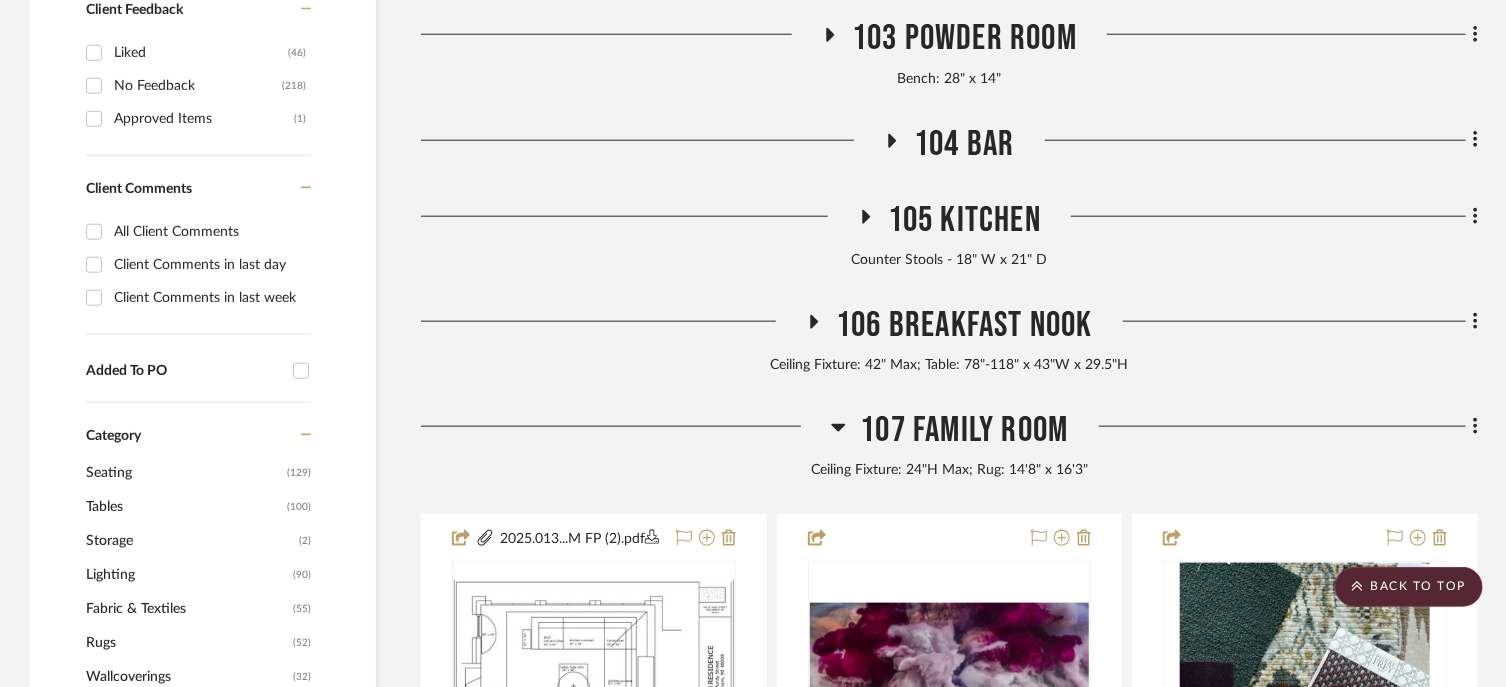 scroll, scrollTop: 900, scrollLeft: 0, axis: vertical 